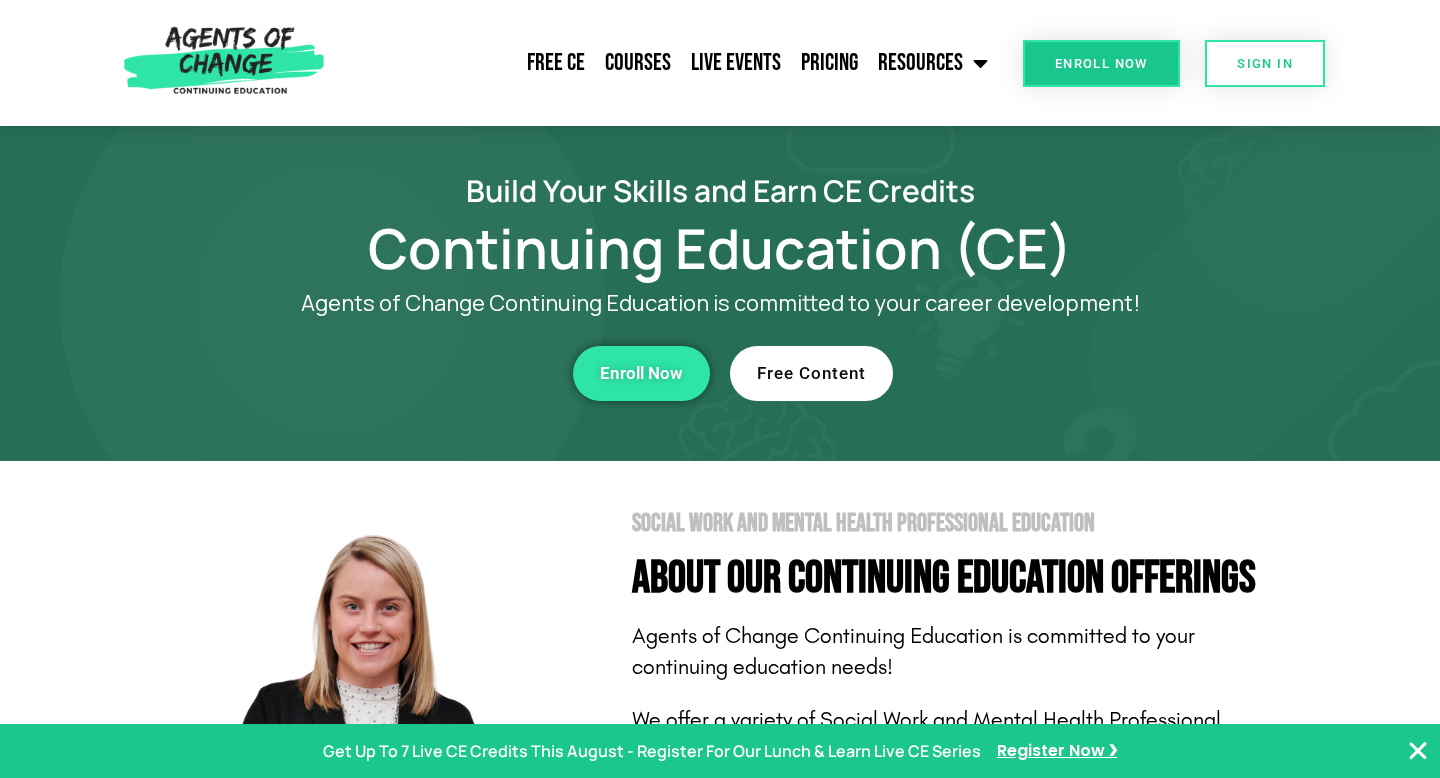 scroll, scrollTop: 0, scrollLeft: 0, axis: both 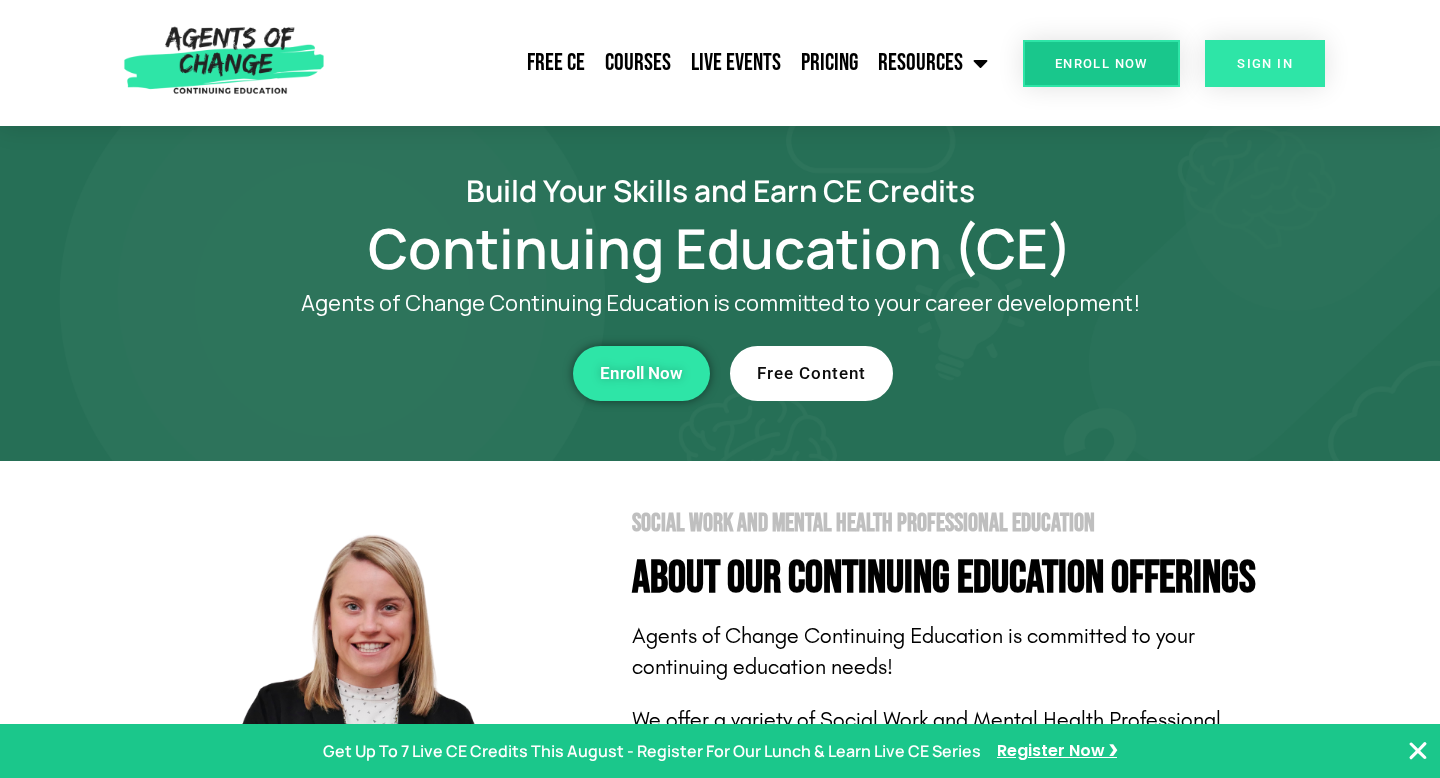 click on "SIGN IN" at bounding box center [1265, 63] 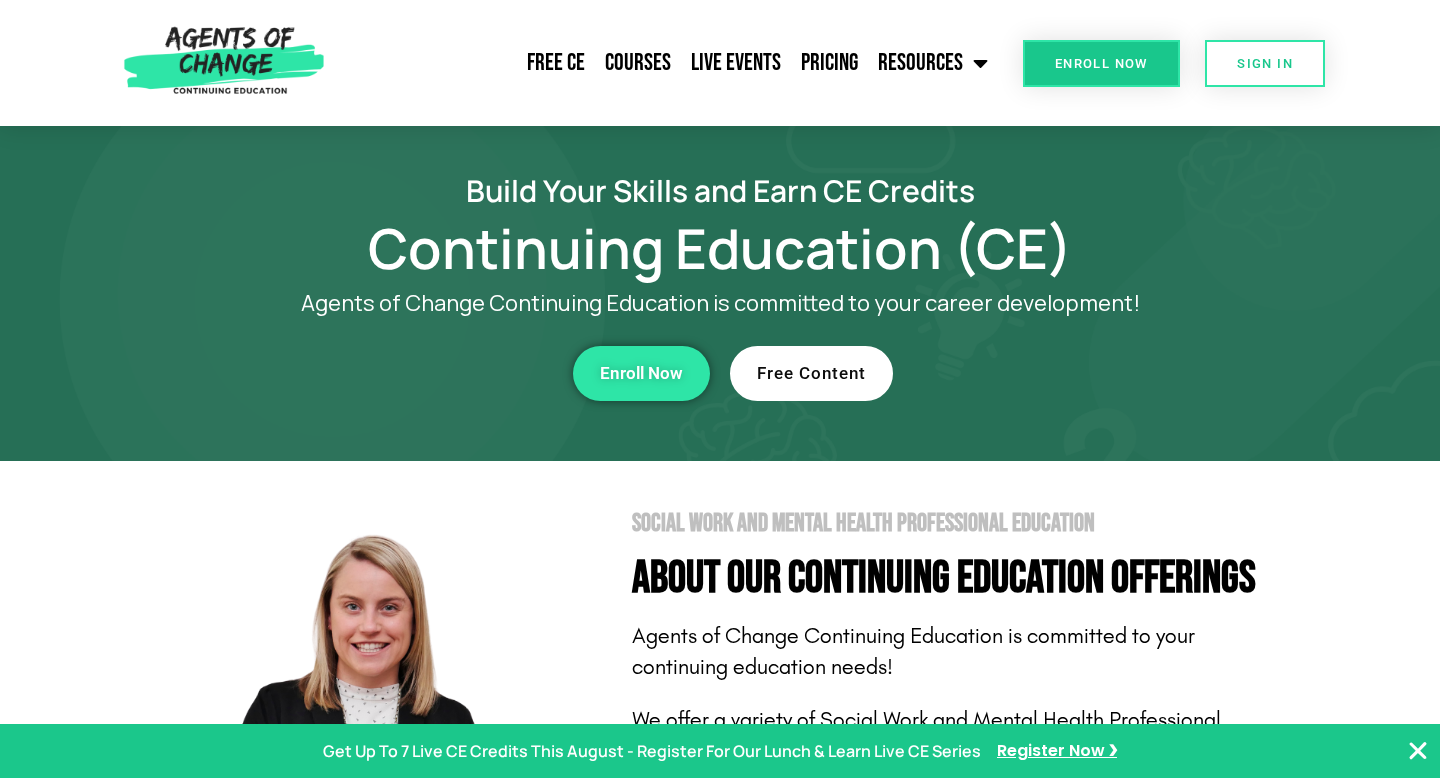 click on "Free Content" at bounding box center (811, 373) 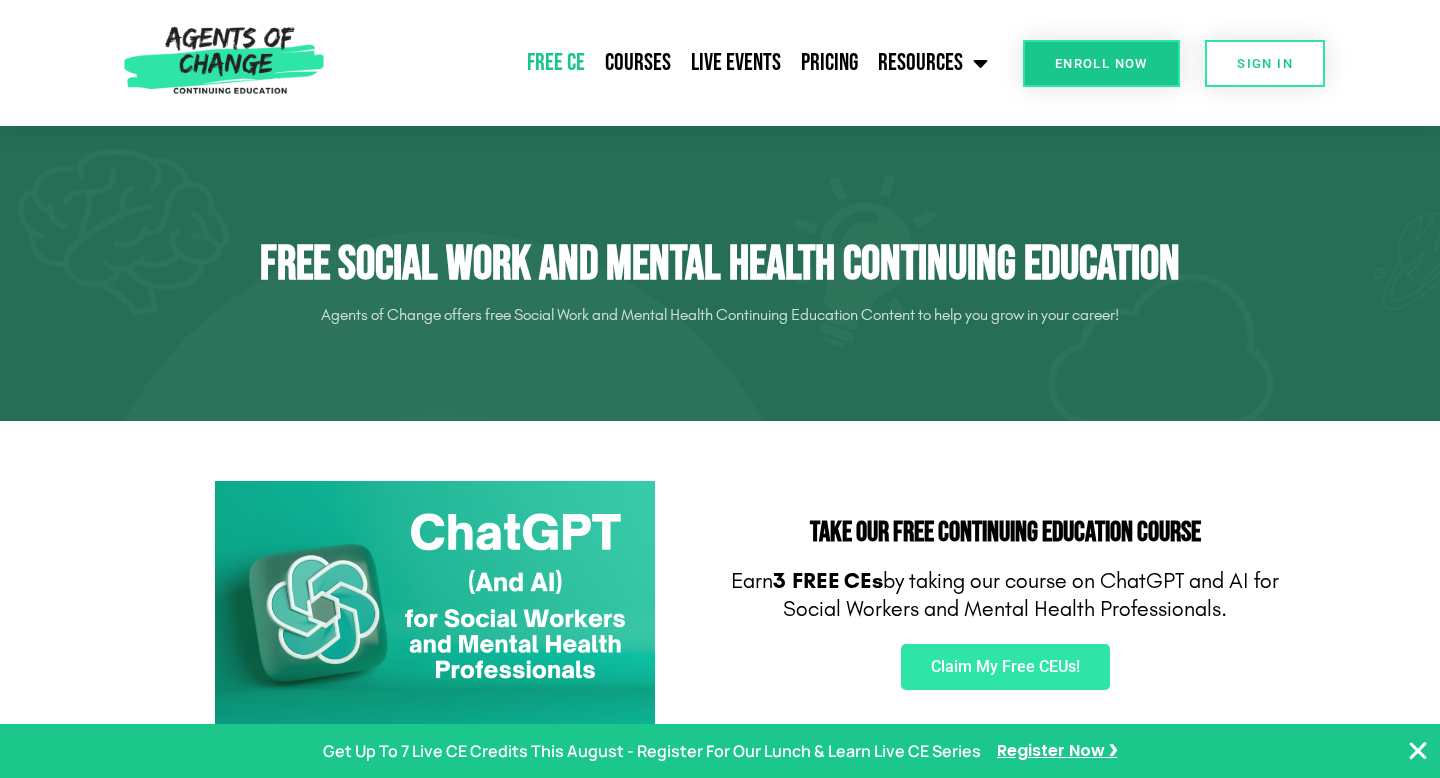 scroll, scrollTop: 0, scrollLeft: 0, axis: both 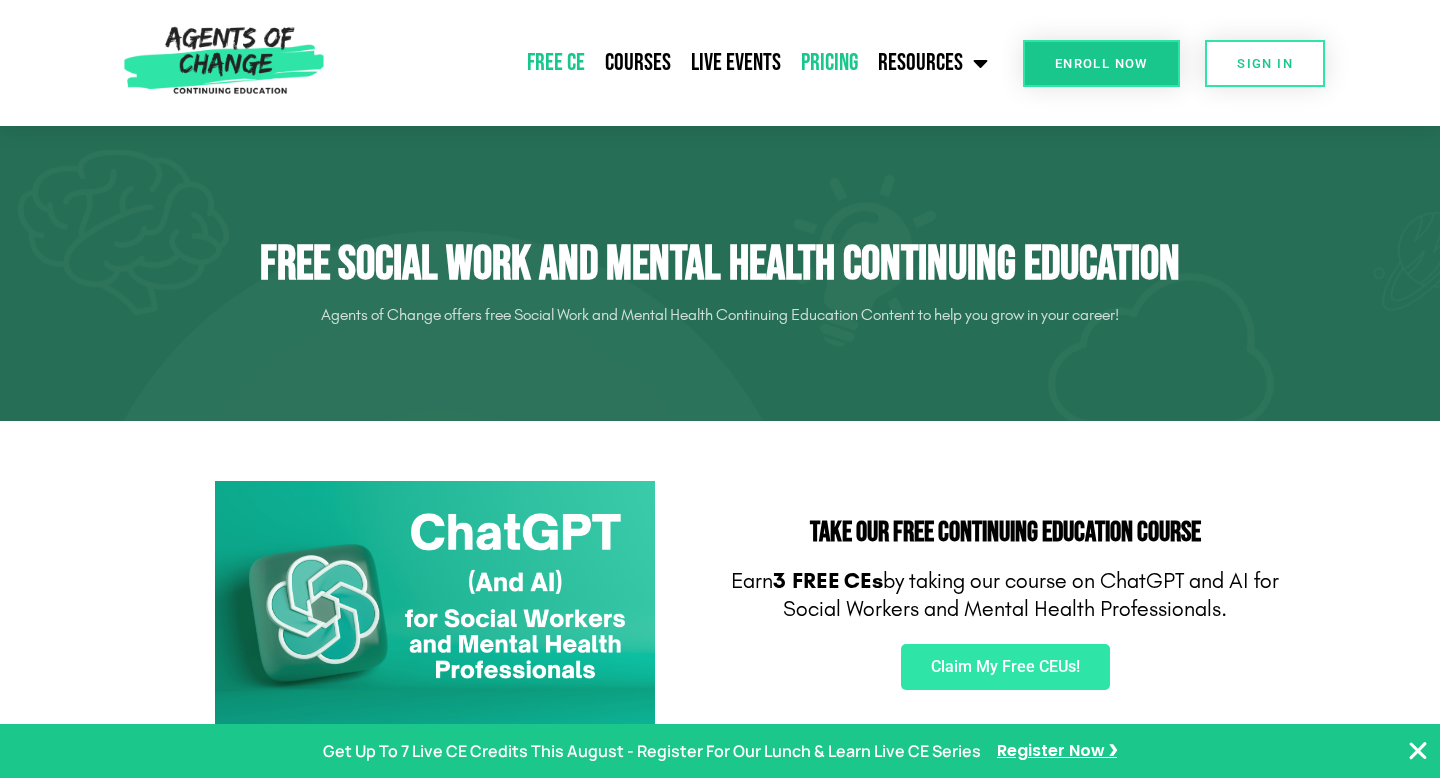 click on "Pricing" 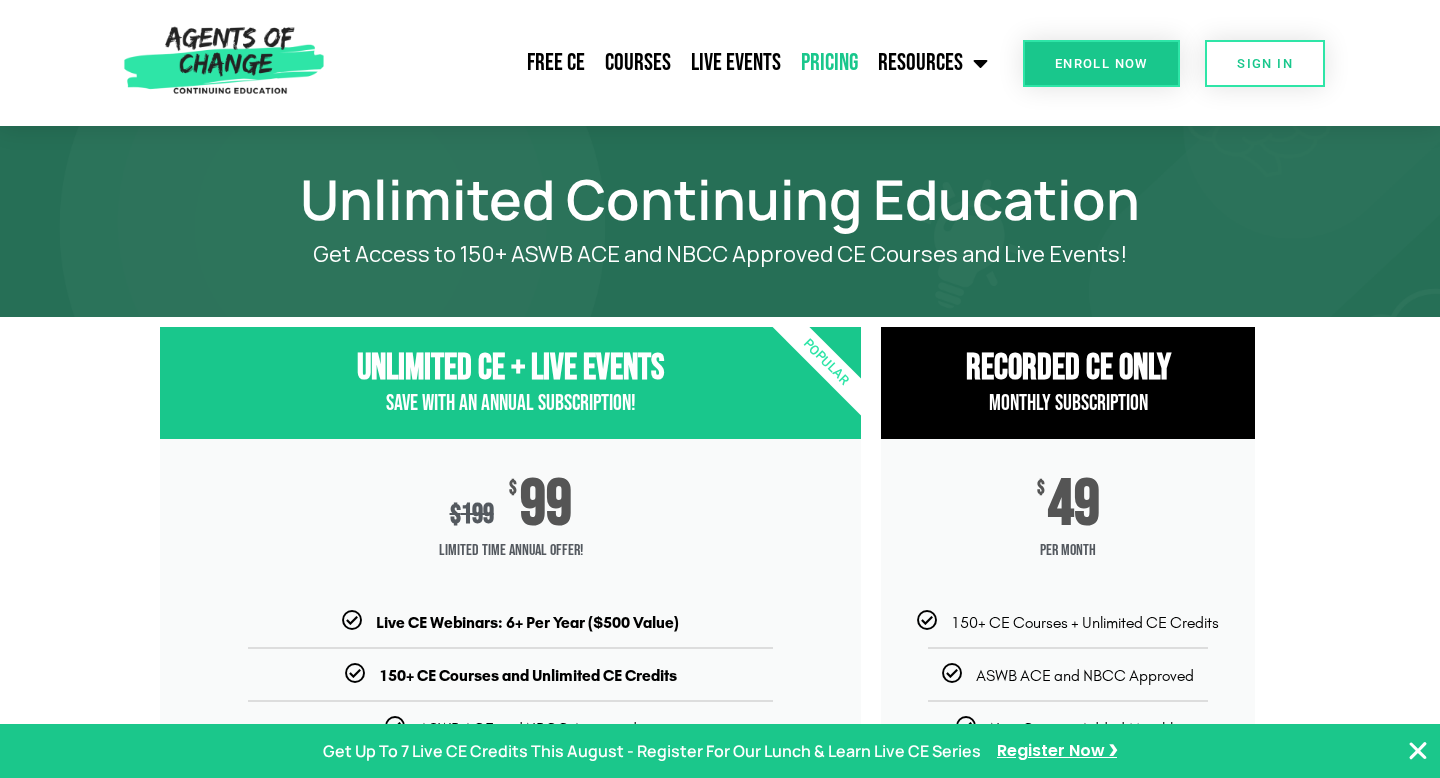 scroll, scrollTop: 0, scrollLeft: 0, axis: both 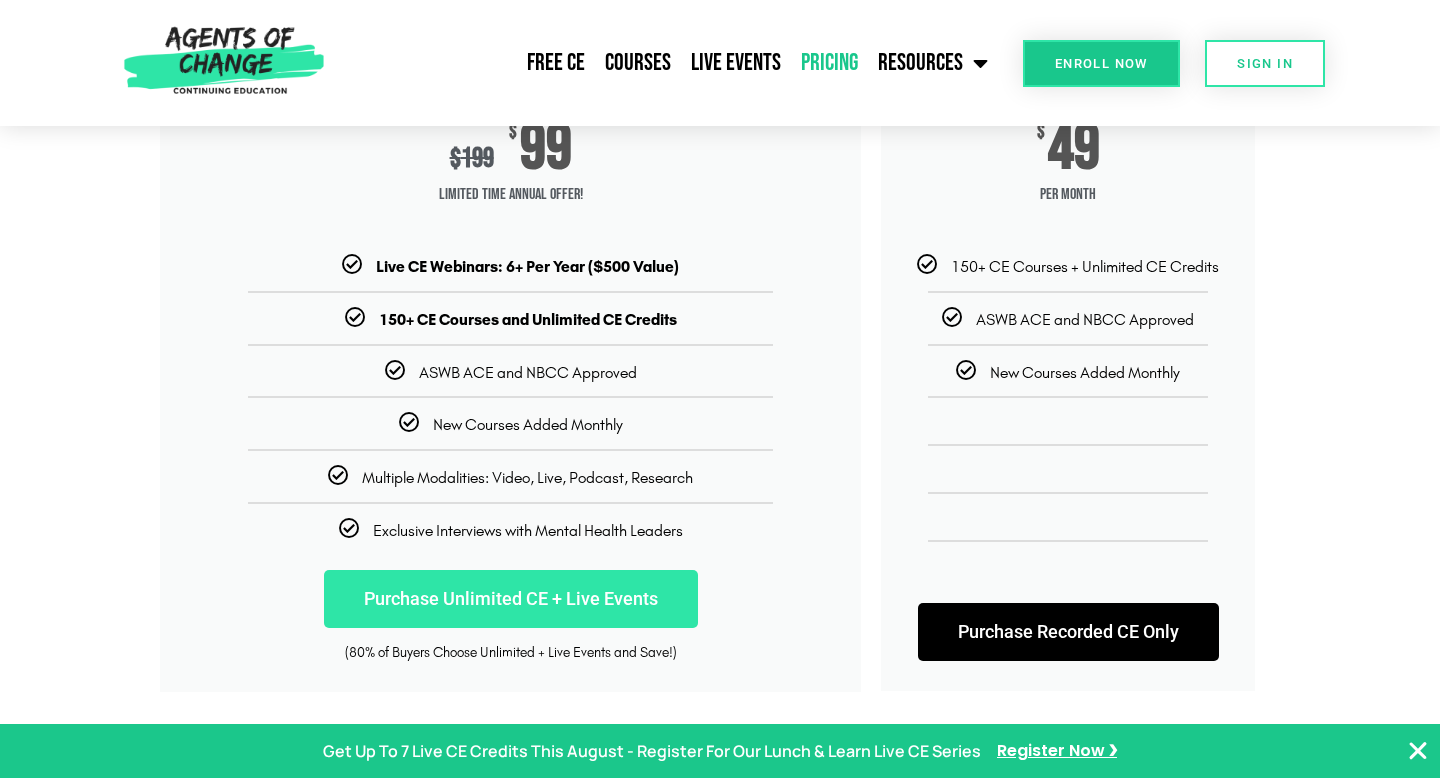click on "Purchase Unlimited CE + Live Events" at bounding box center (511, 599) 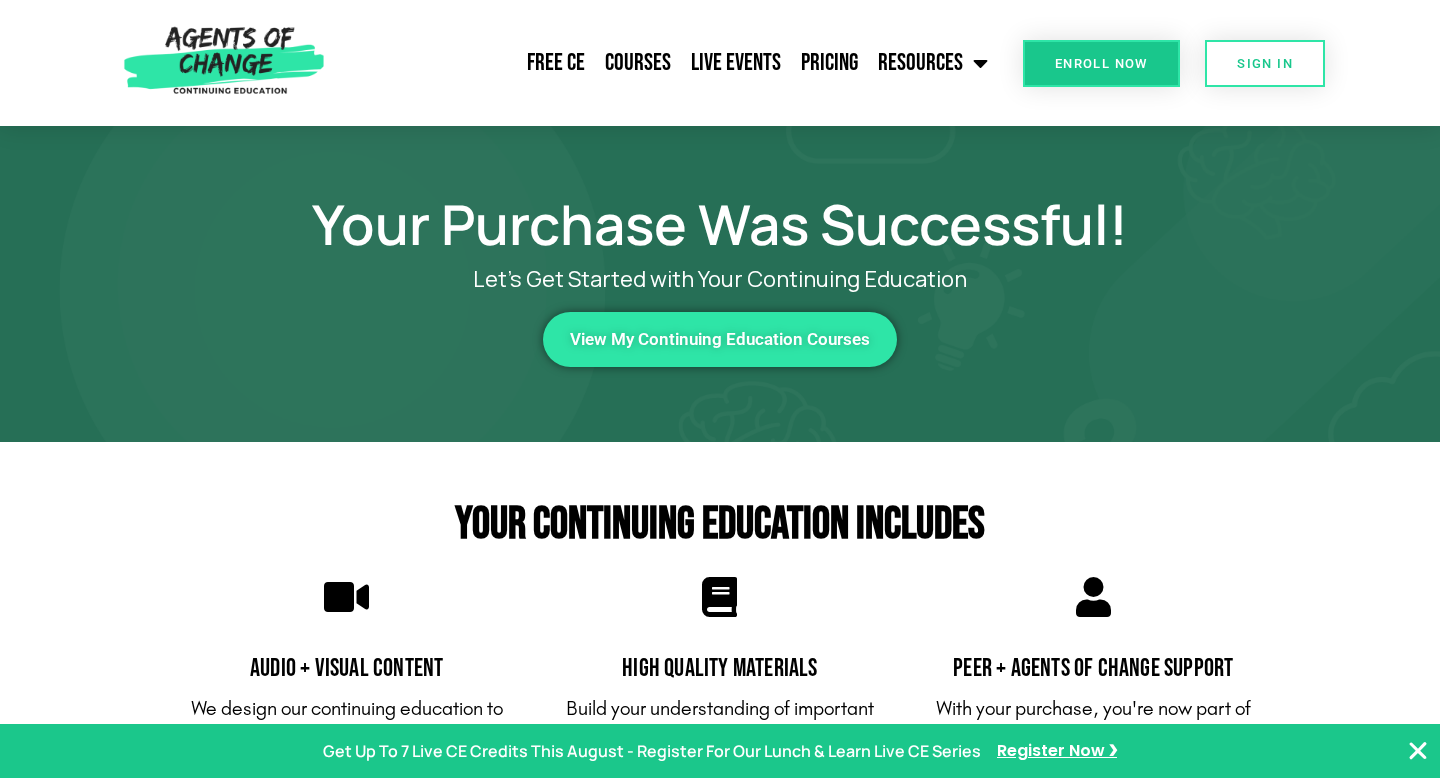 scroll, scrollTop: 0, scrollLeft: 0, axis: both 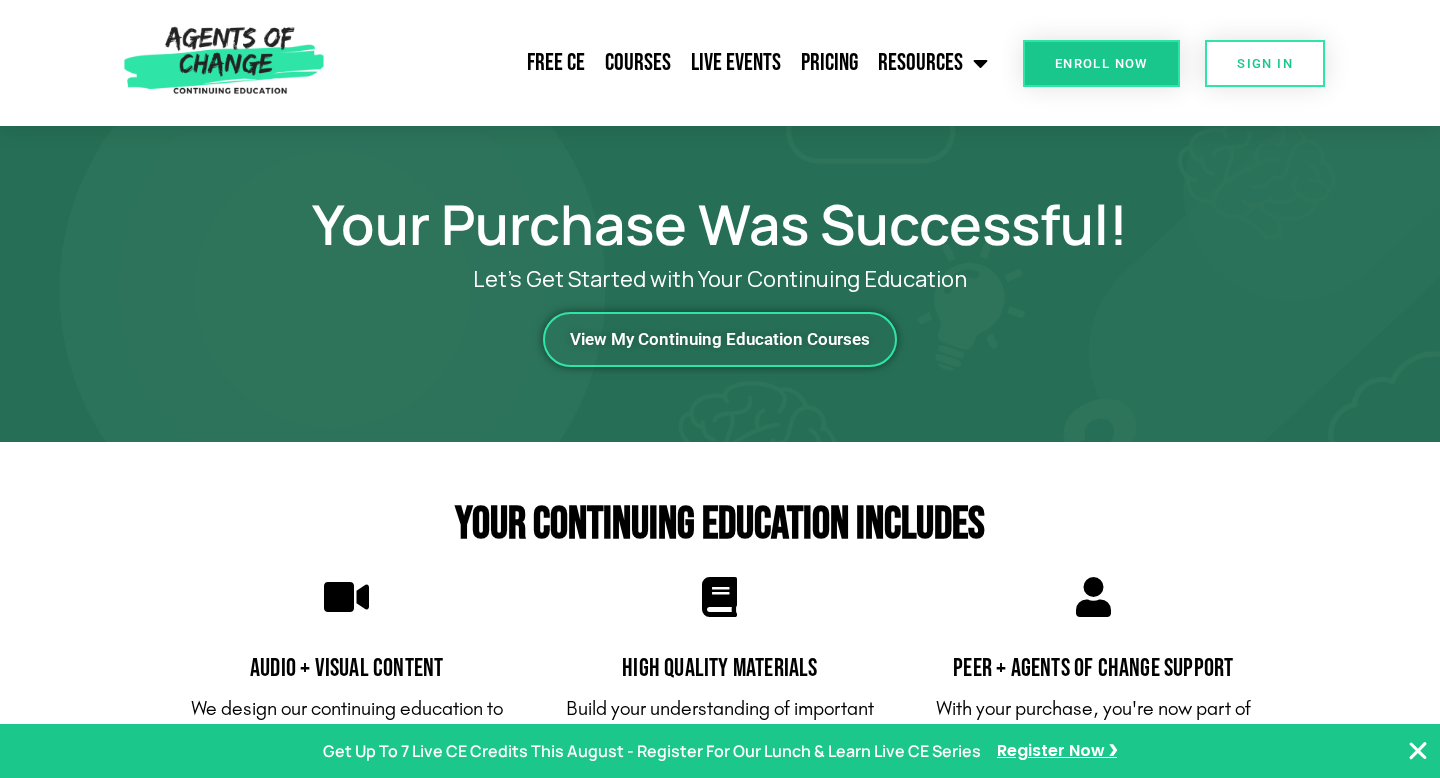 click on "View My Continuing Education Courses" at bounding box center (720, 339) 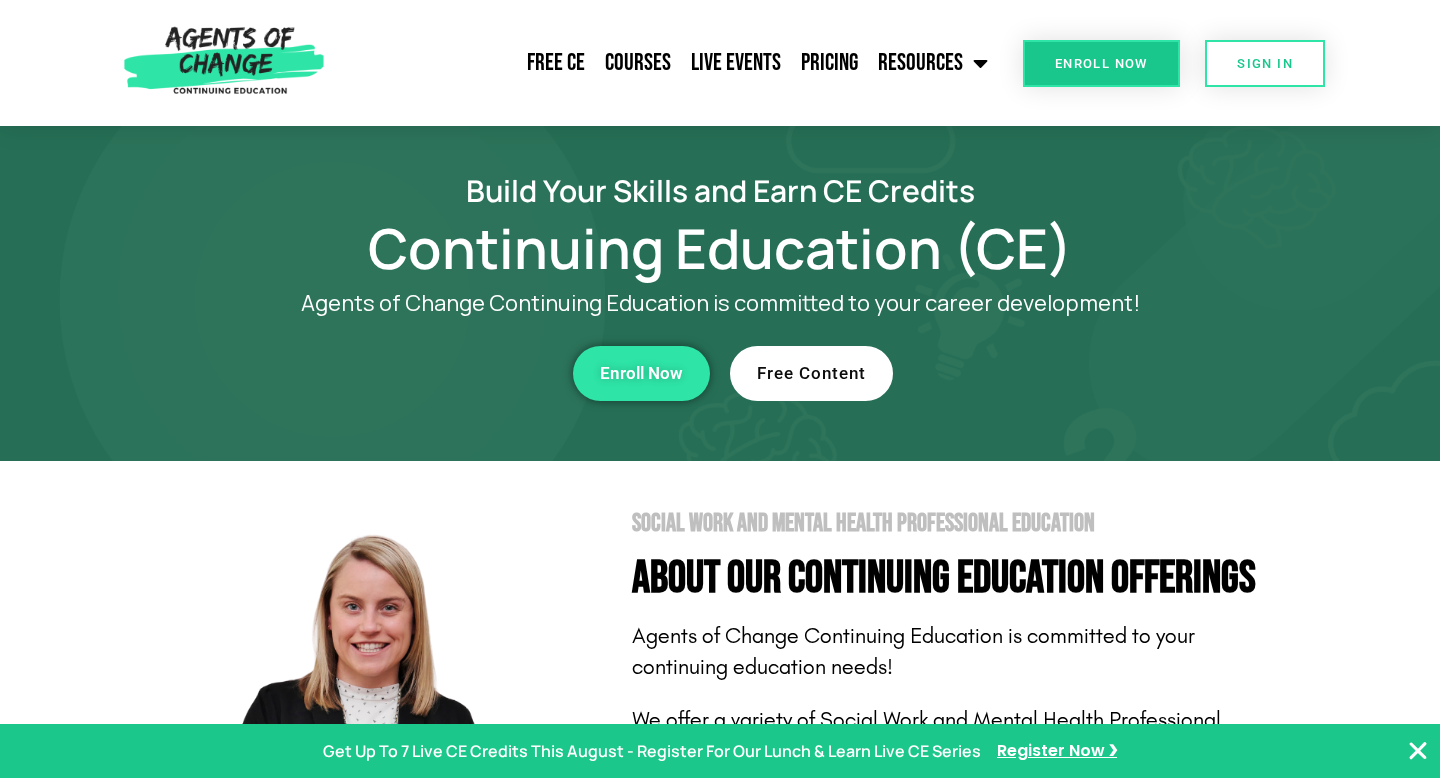 scroll, scrollTop: 0, scrollLeft: 0, axis: both 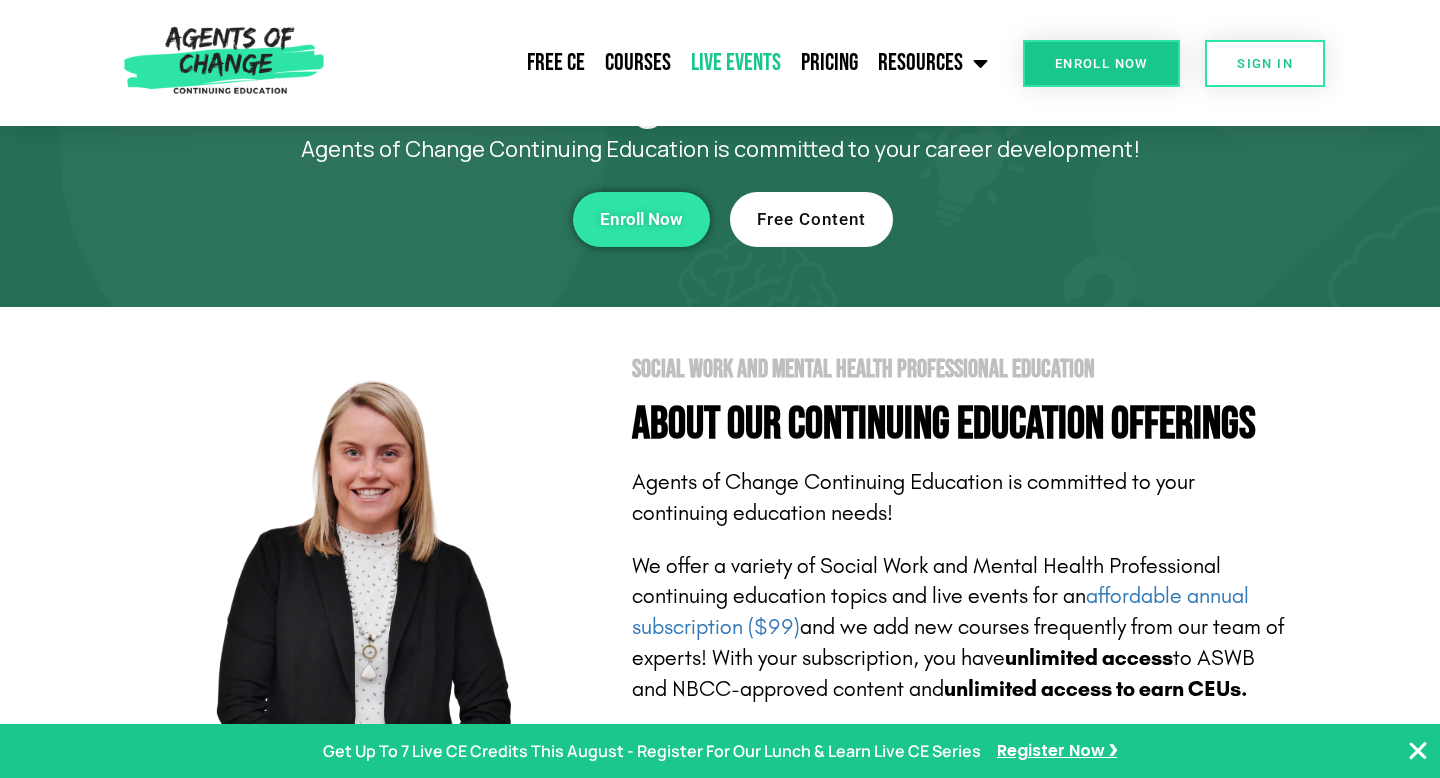 click on "Live Events" 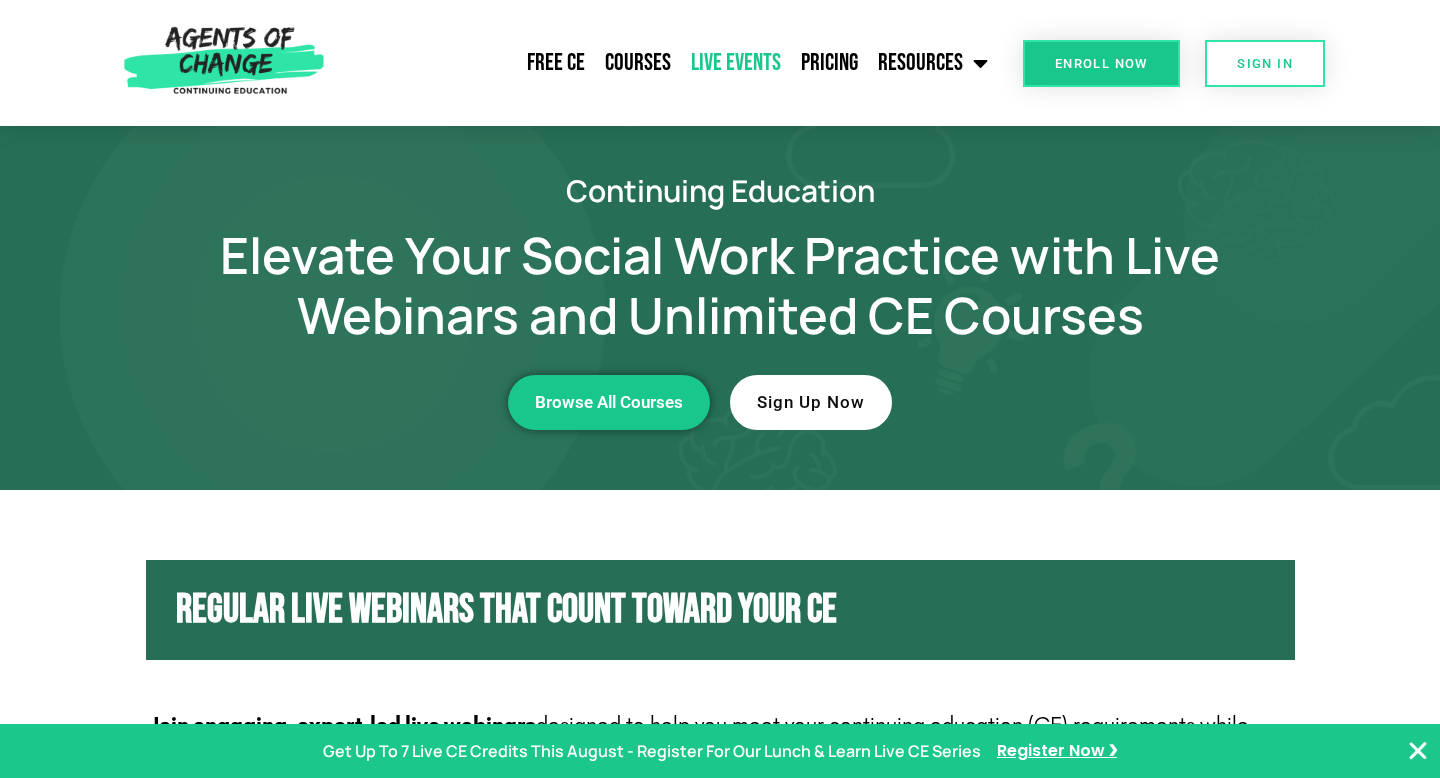 scroll, scrollTop: 0, scrollLeft: 0, axis: both 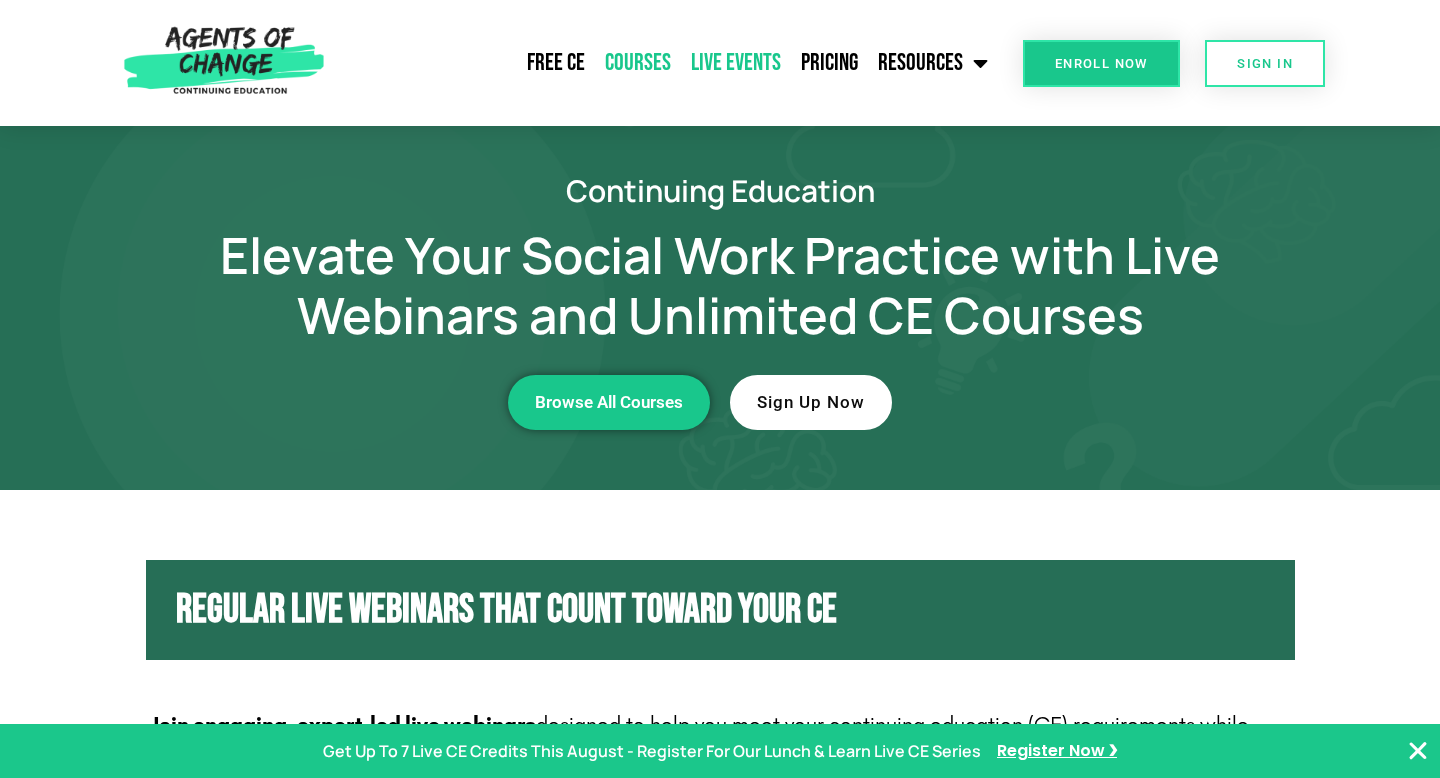 click on "Courses" 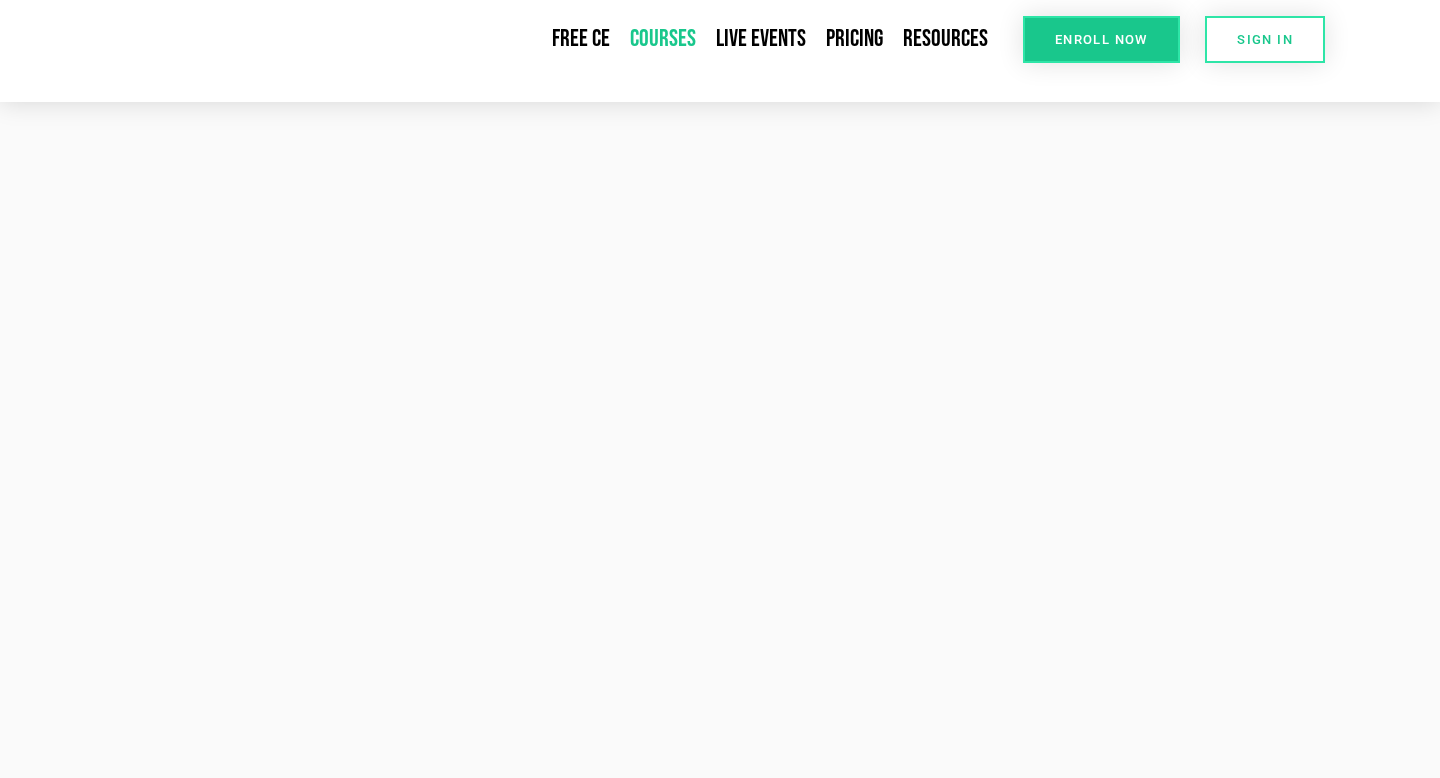 scroll, scrollTop: 0, scrollLeft: 0, axis: both 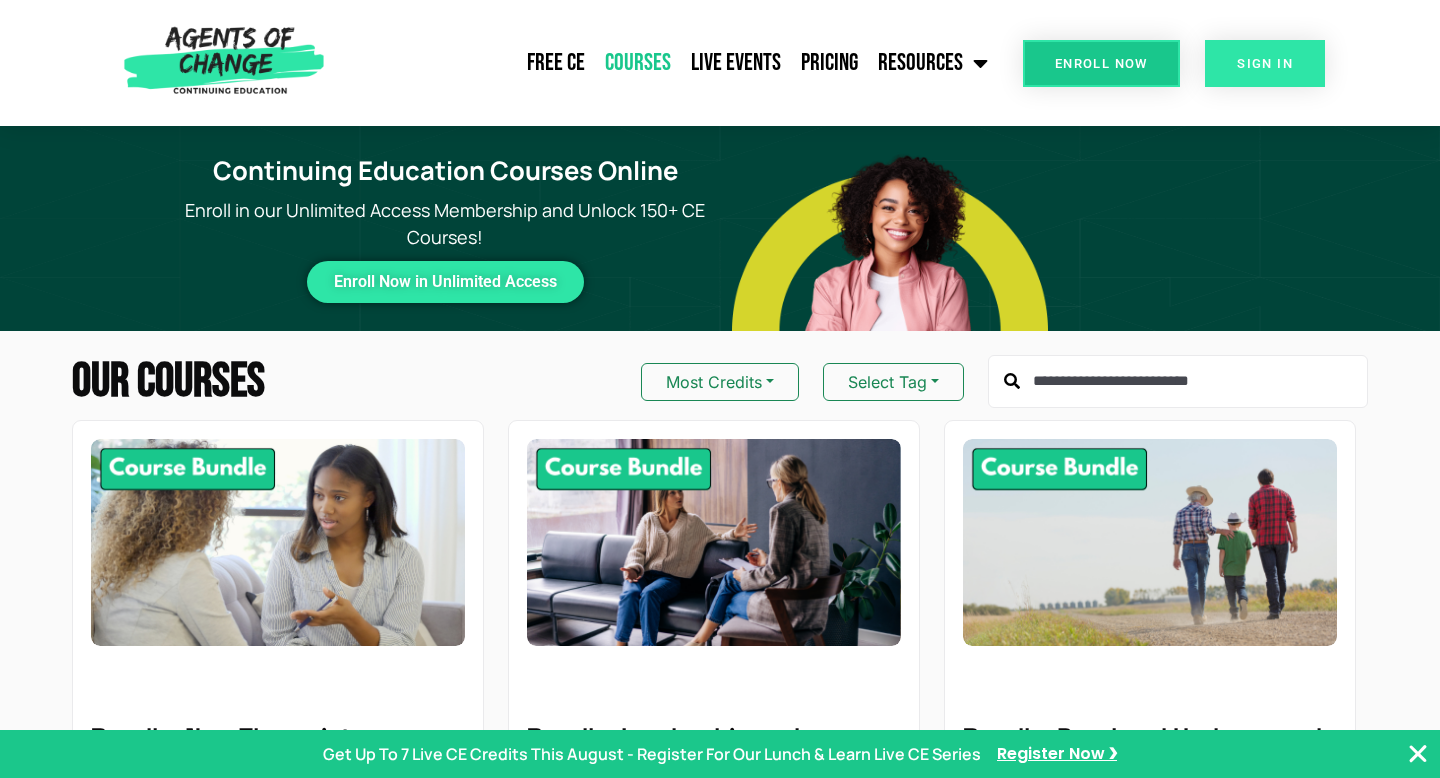 click on "SIGN IN" at bounding box center (1265, 63) 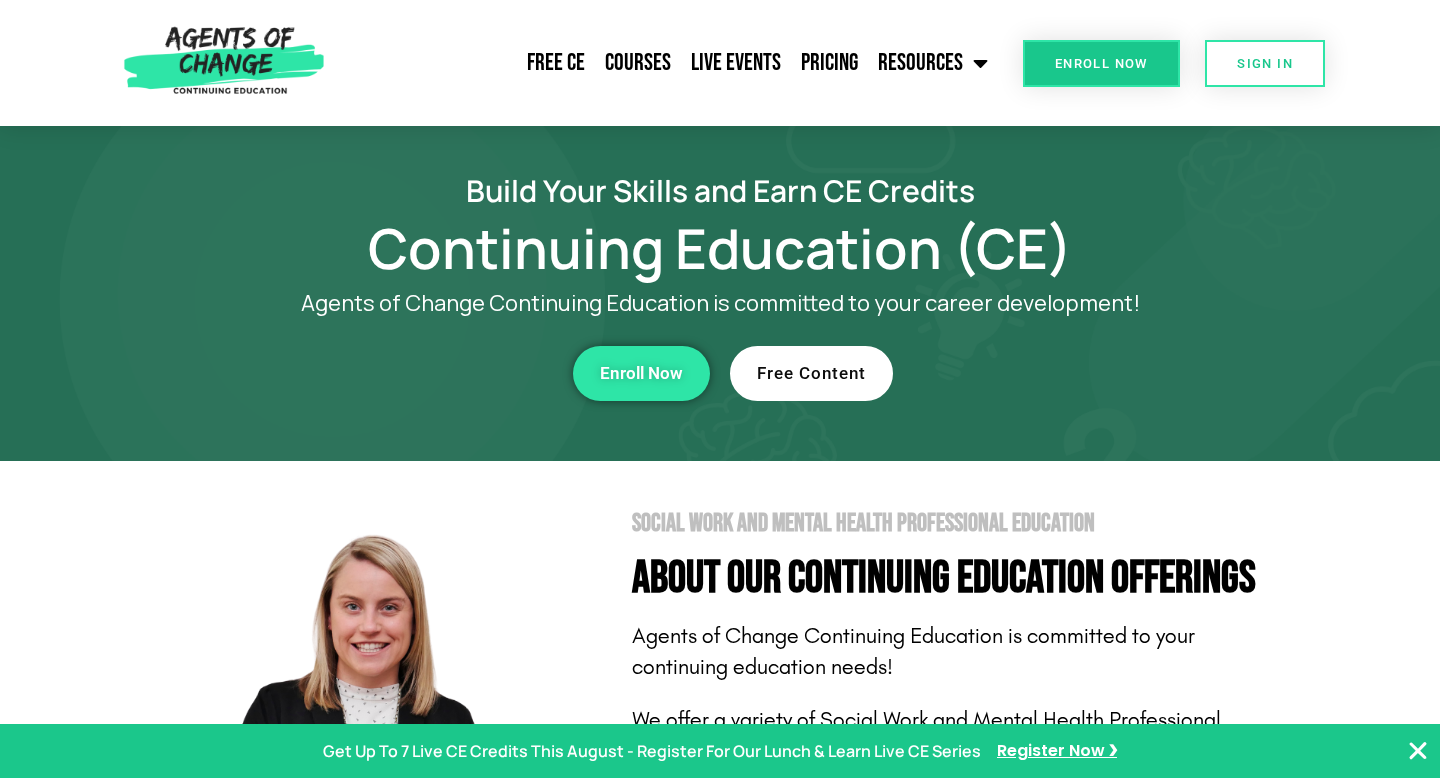 scroll, scrollTop: 0, scrollLeft: 0, axis: both 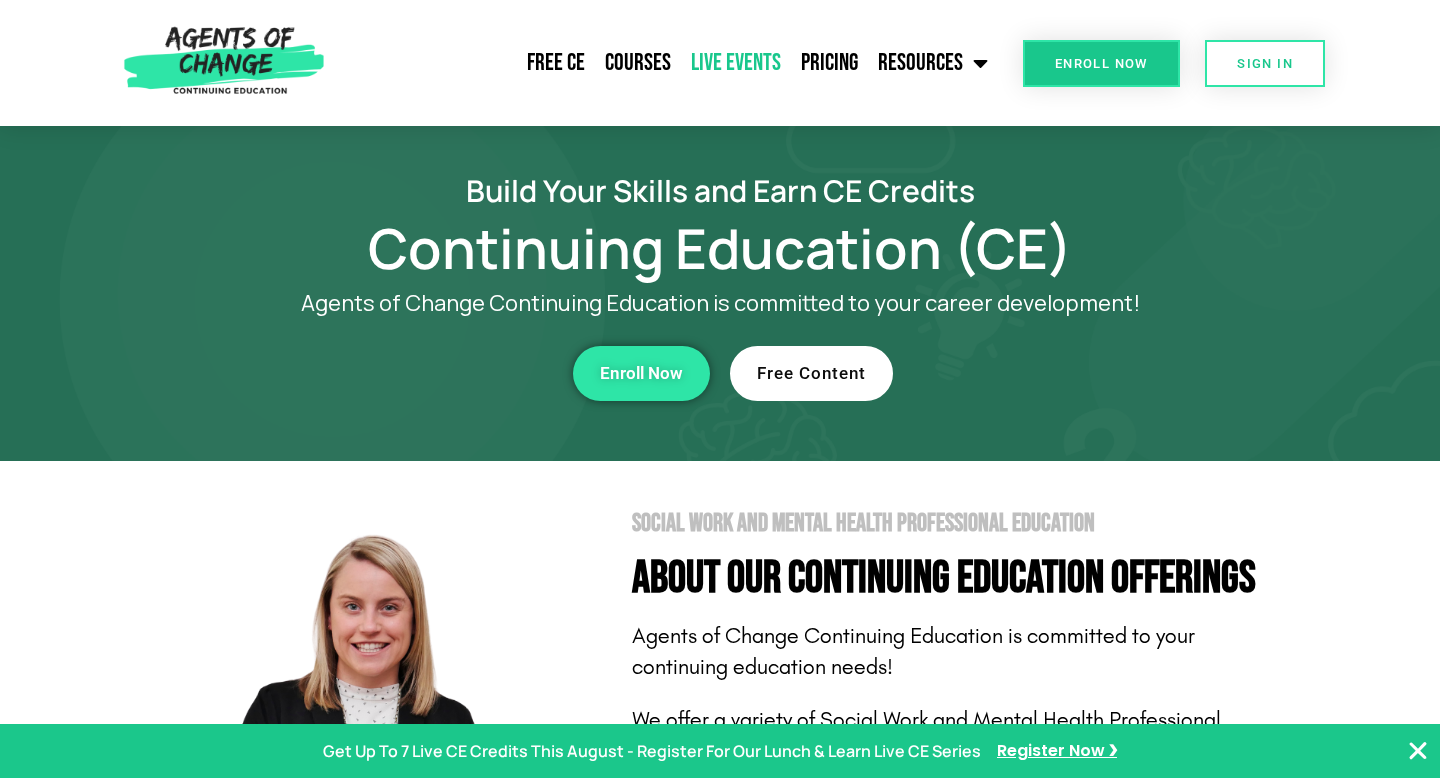 click on "Live Events" 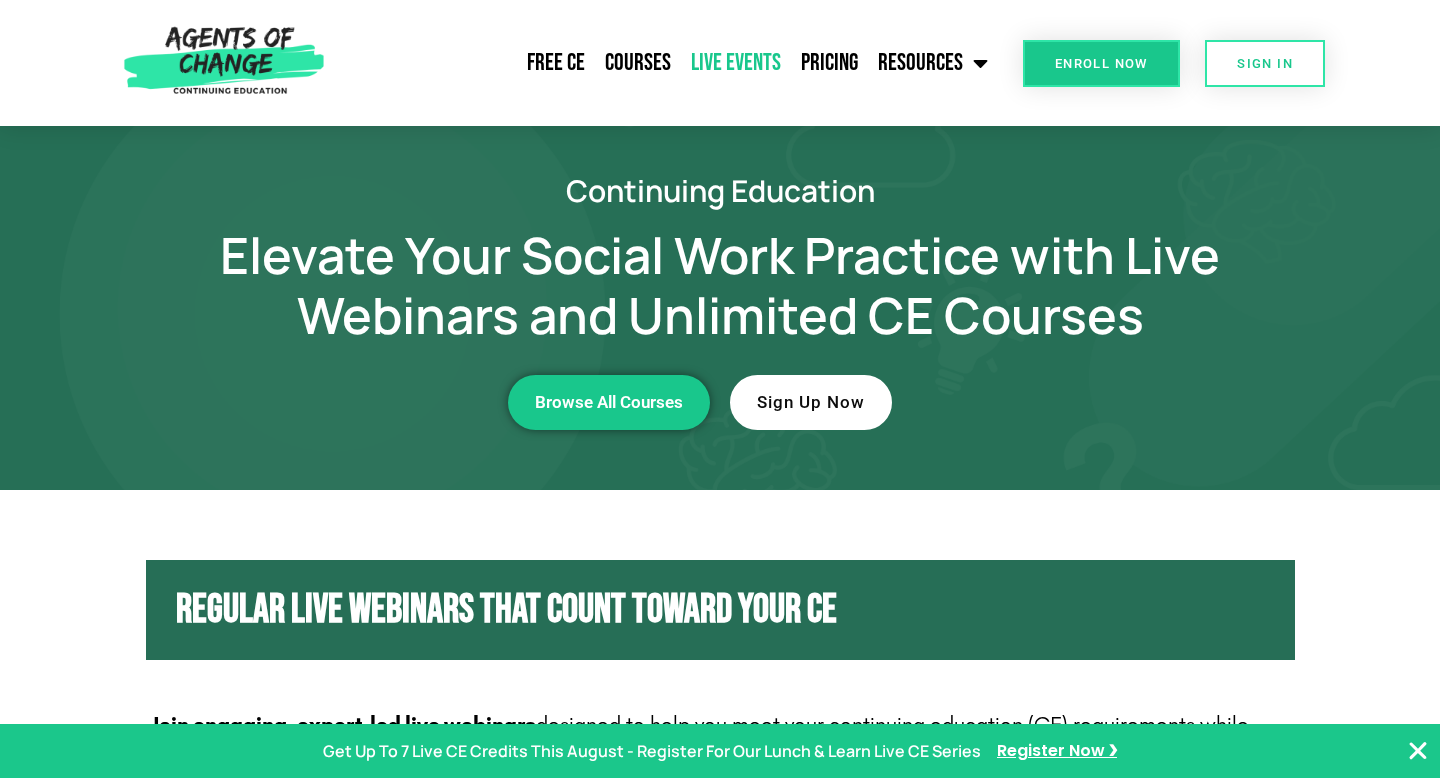 scroll, scrollTop: 0, scrollLeft: 0, axis: both 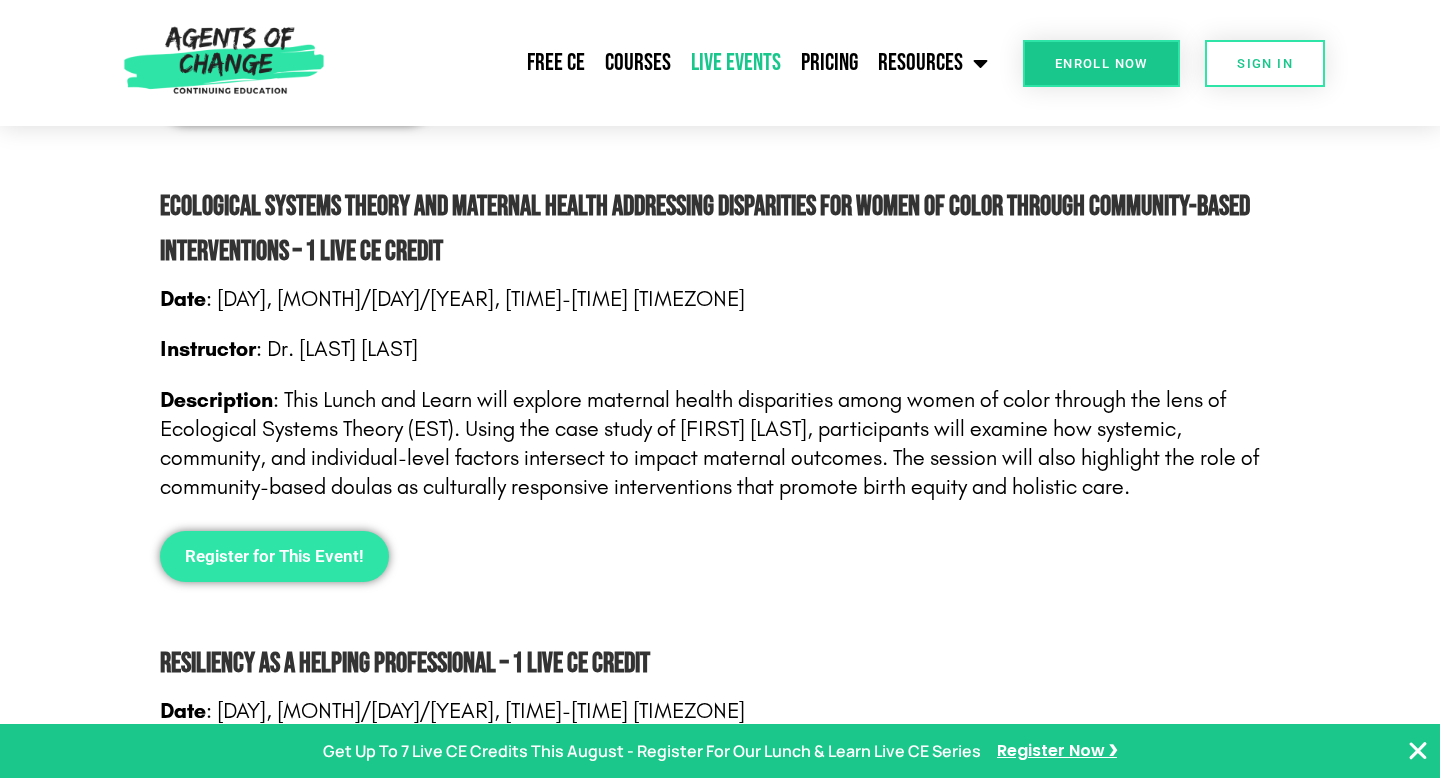 click on "Register for This Event!" at bounding box center (274, 556) 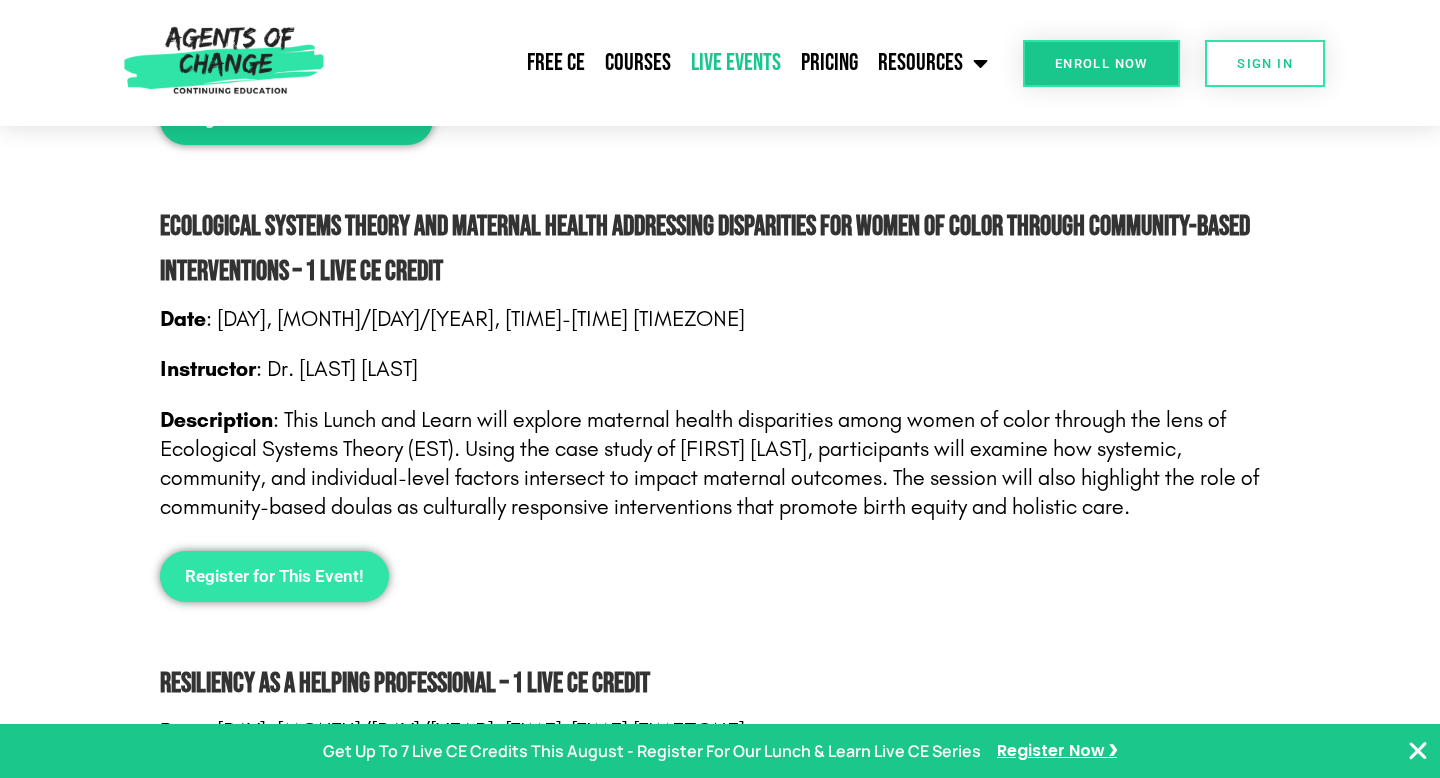 scroll, scrollTop: 1590, scrollLeft: 0, axis: vertical 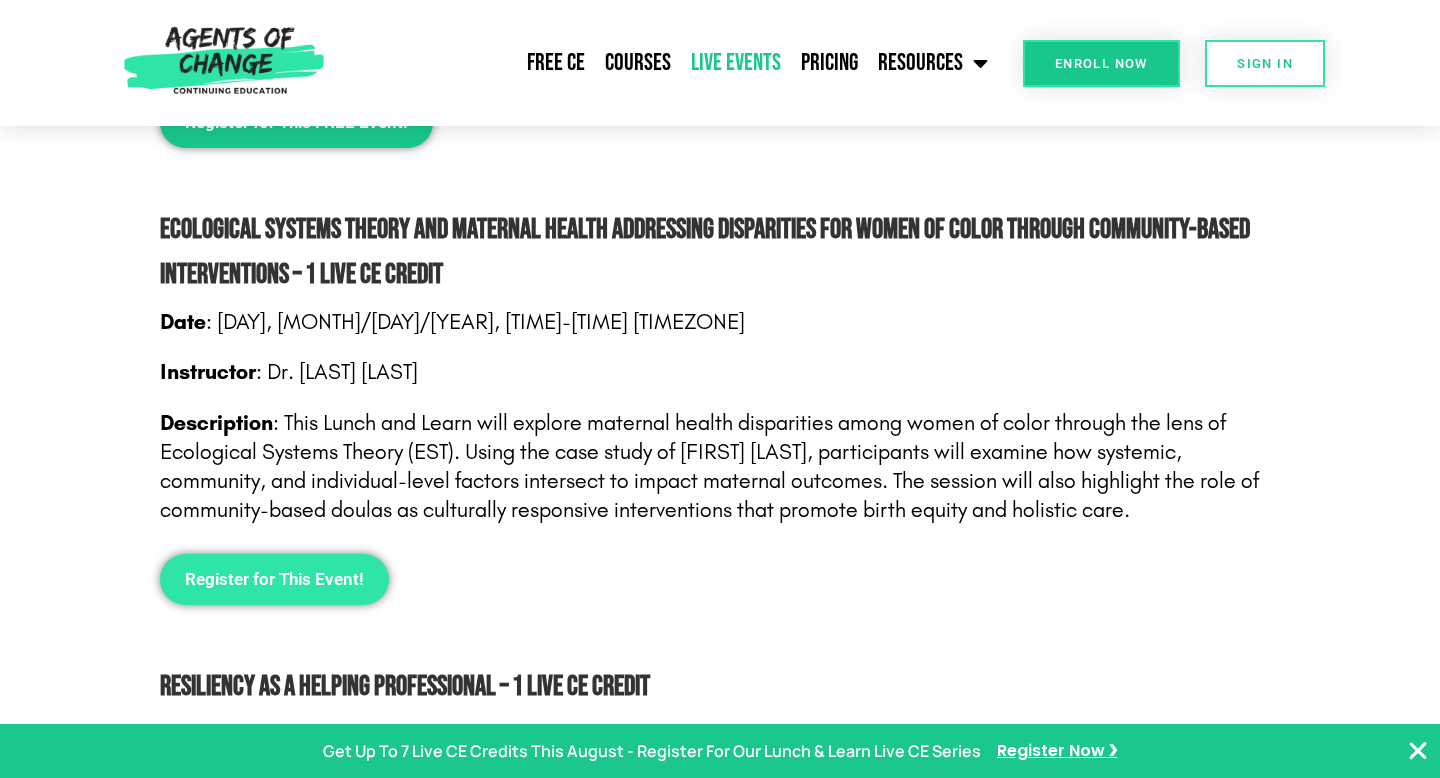 click on "Register for This Event!" at bounding box center (274, 579) 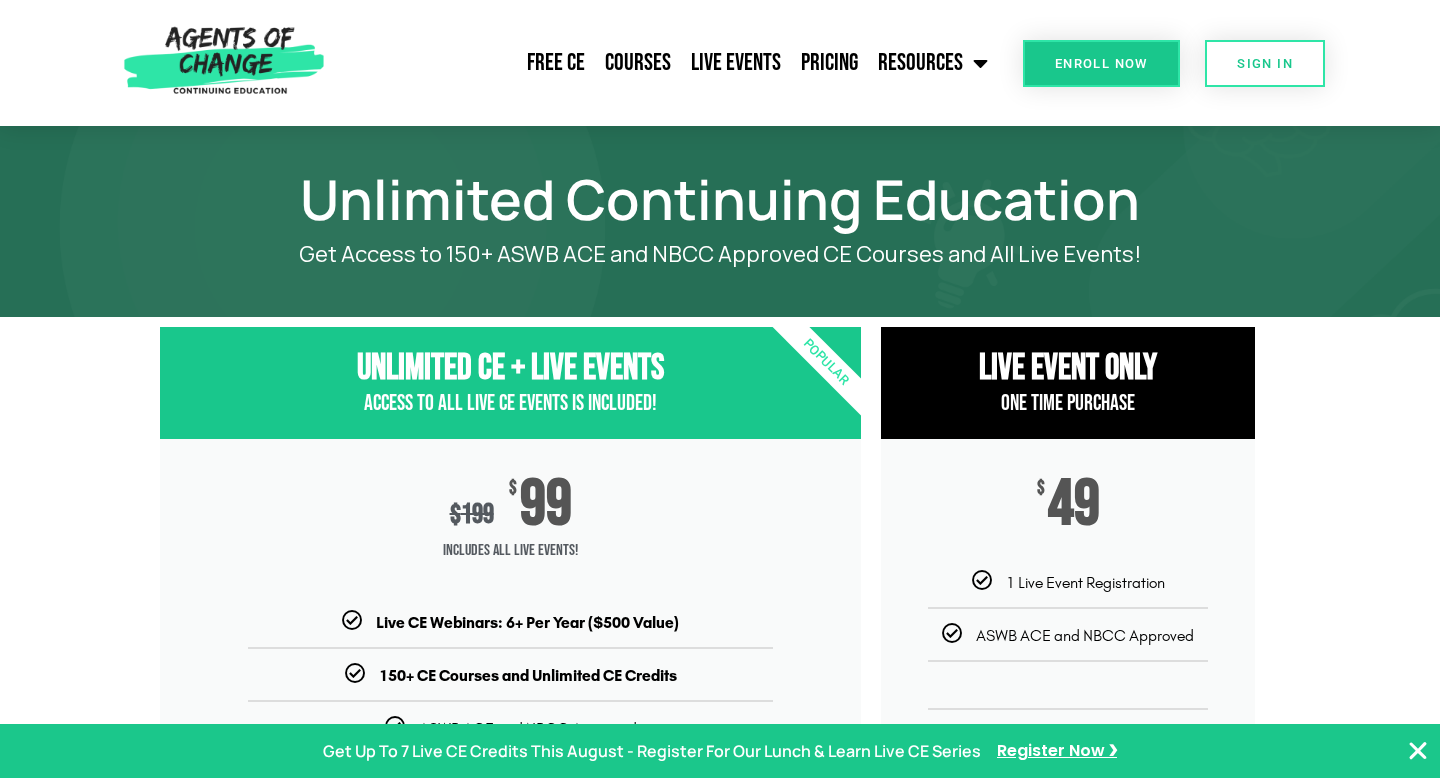 scroll, scrollTop: 0, scrollLeft: 0, axis: both 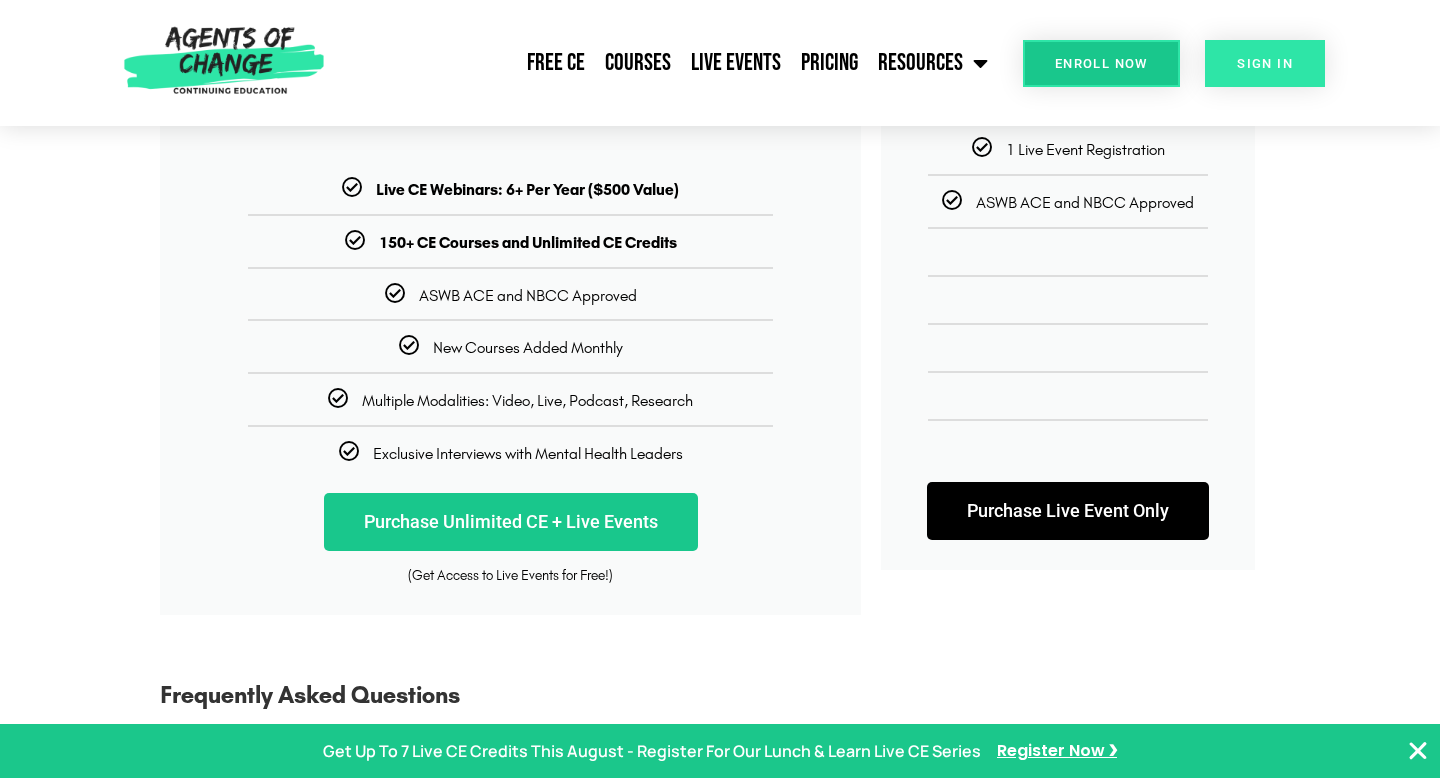 click on "SIGN IN" at bounding box center (1265, 63) 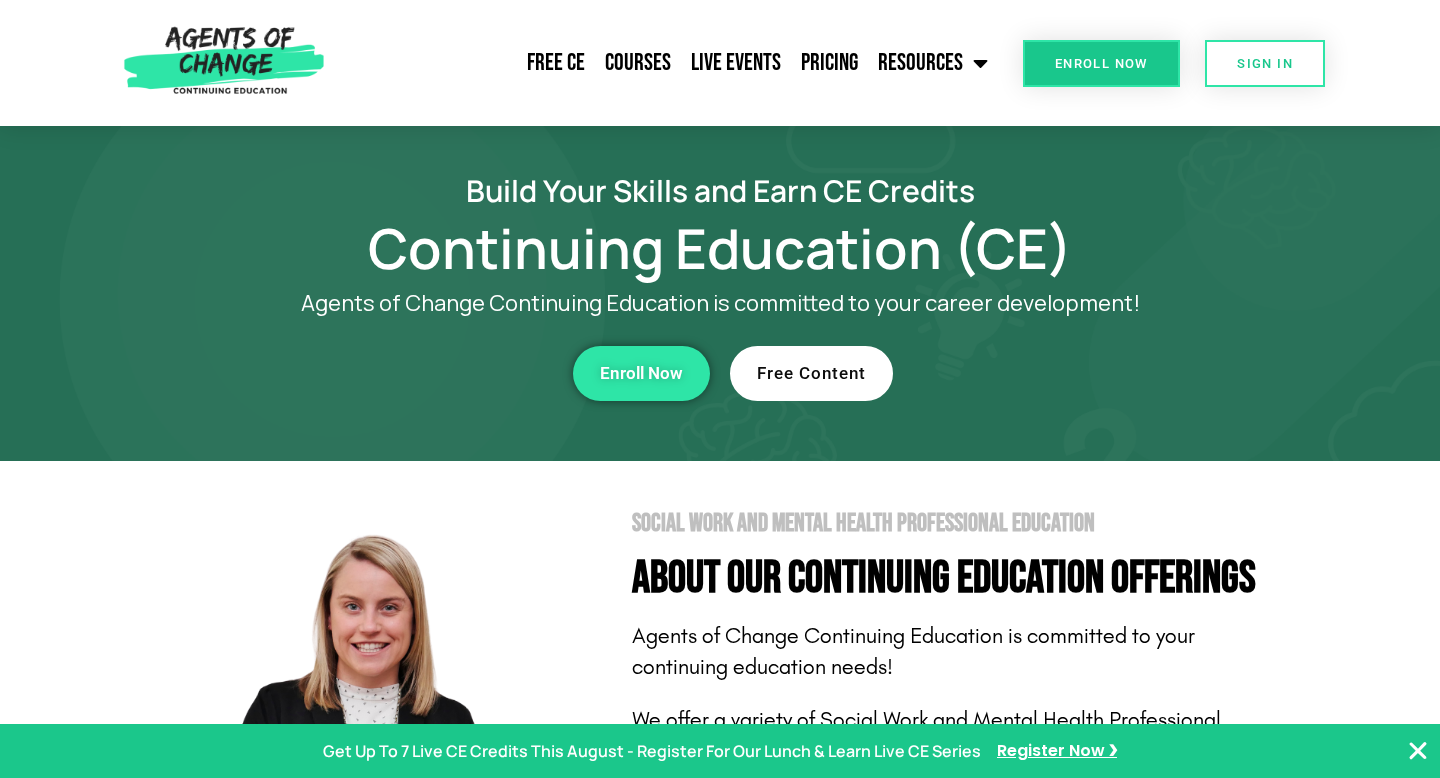 scroll, scrollTop: 0, scrollLeft: 0, axis: both 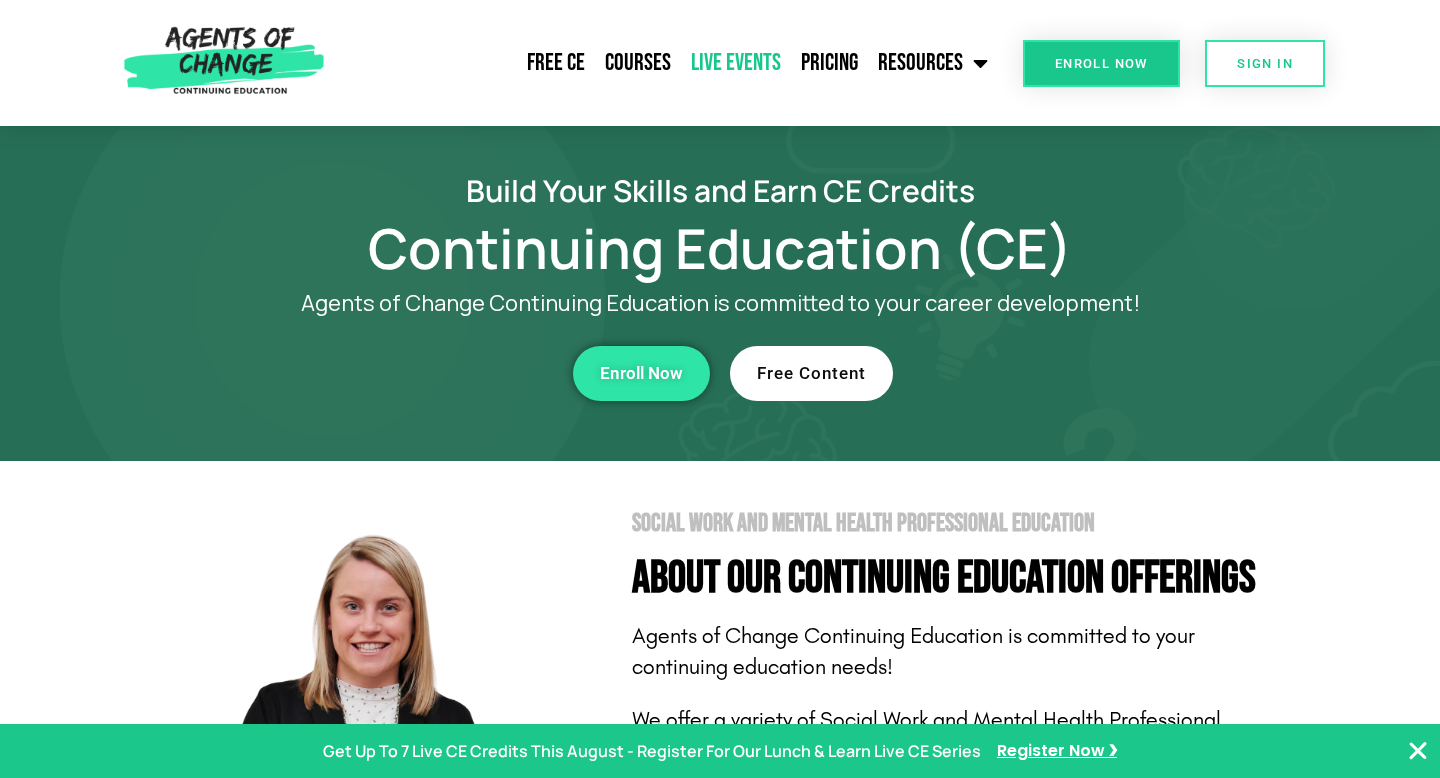 click on "Live Events" 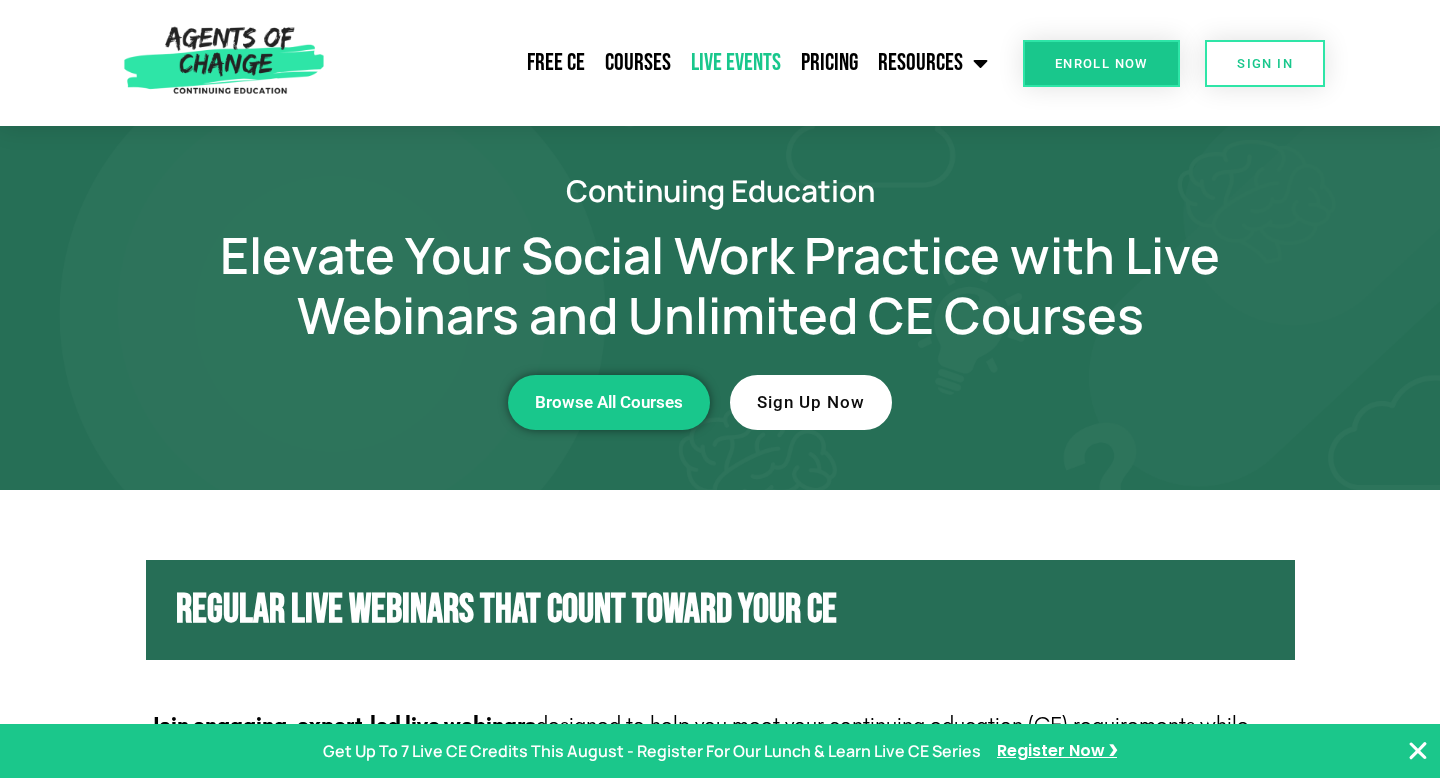scroll, scrollTop: 0, scrollLeft: 0, axis: both 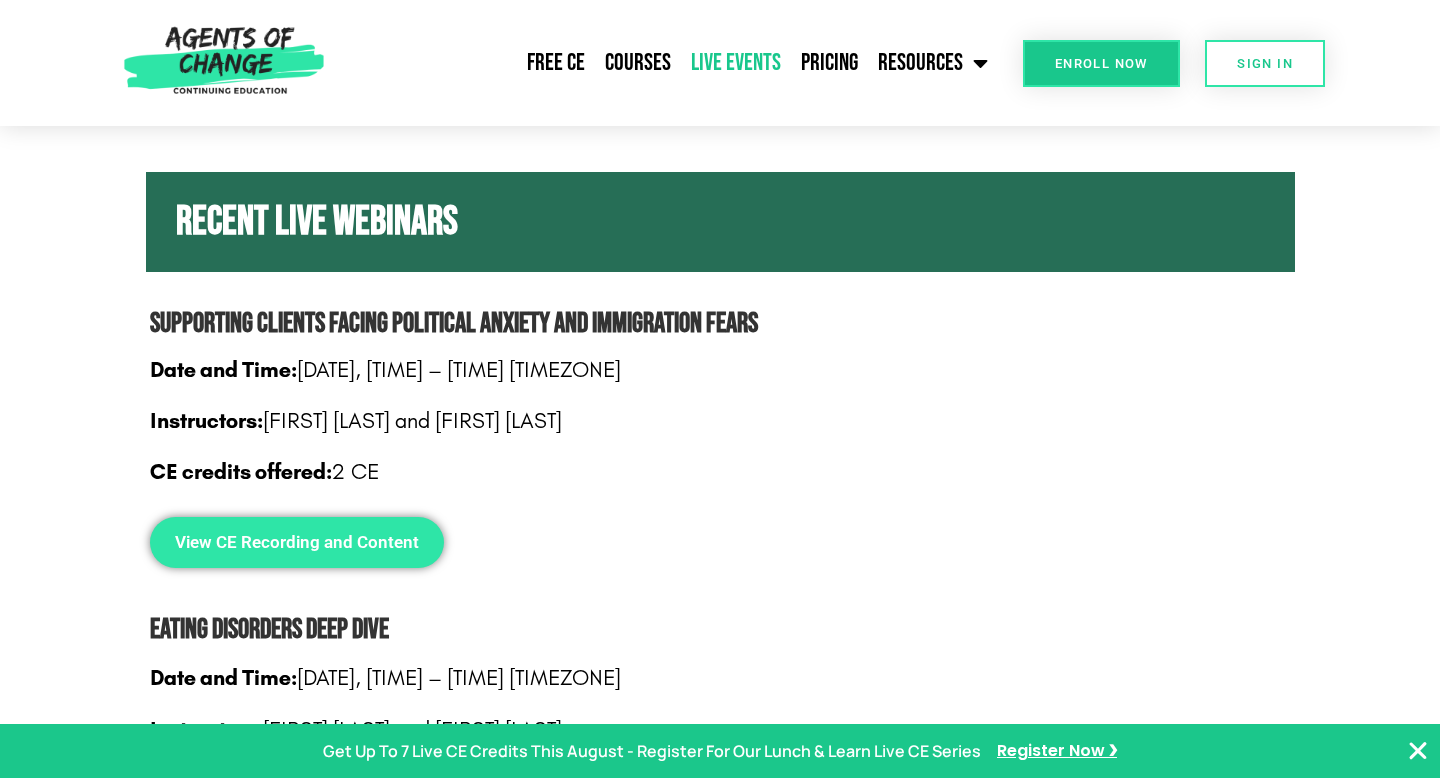 click on "View CE Recording and Content" at bounding box center (297, 542) 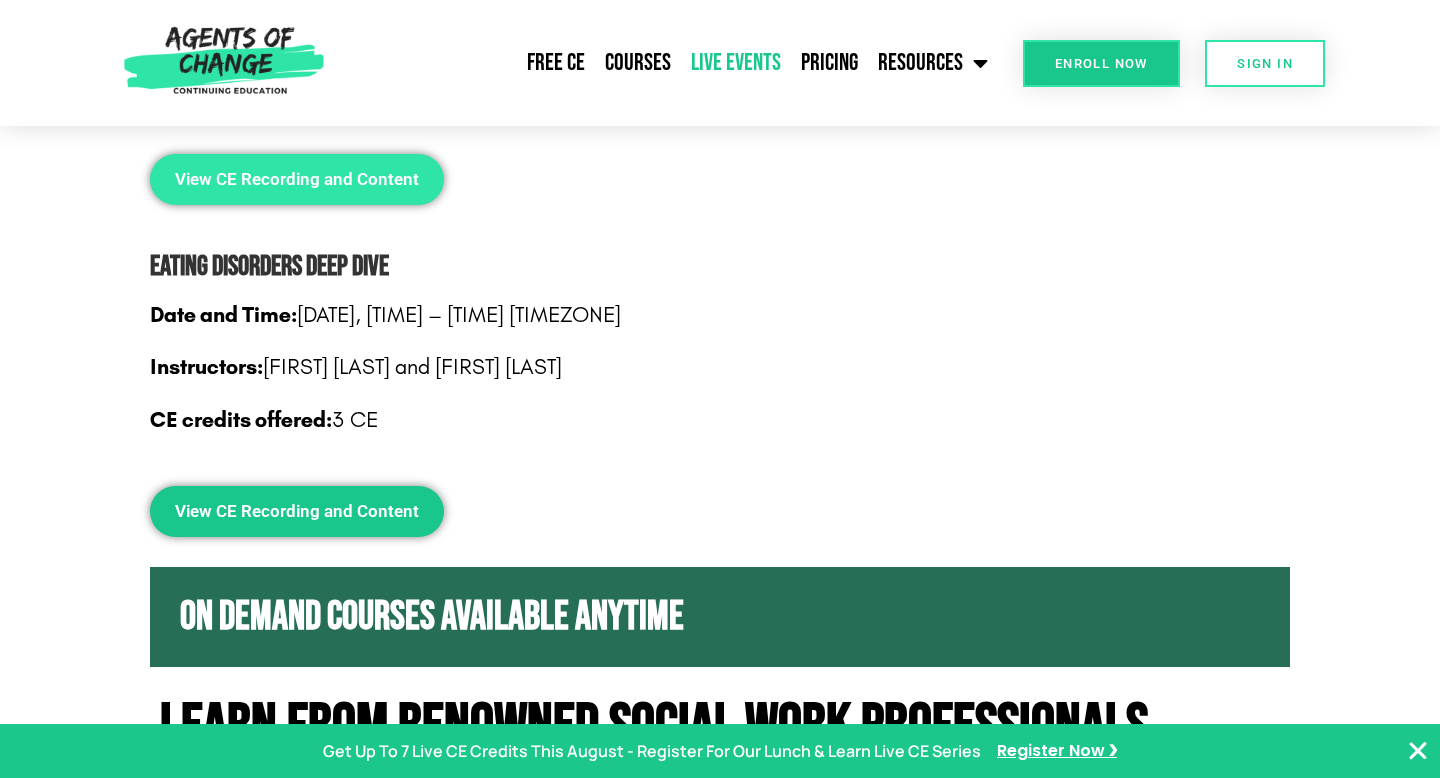 scroll, scrollTop: 4125, scrollLeft: 0, axis: vertical 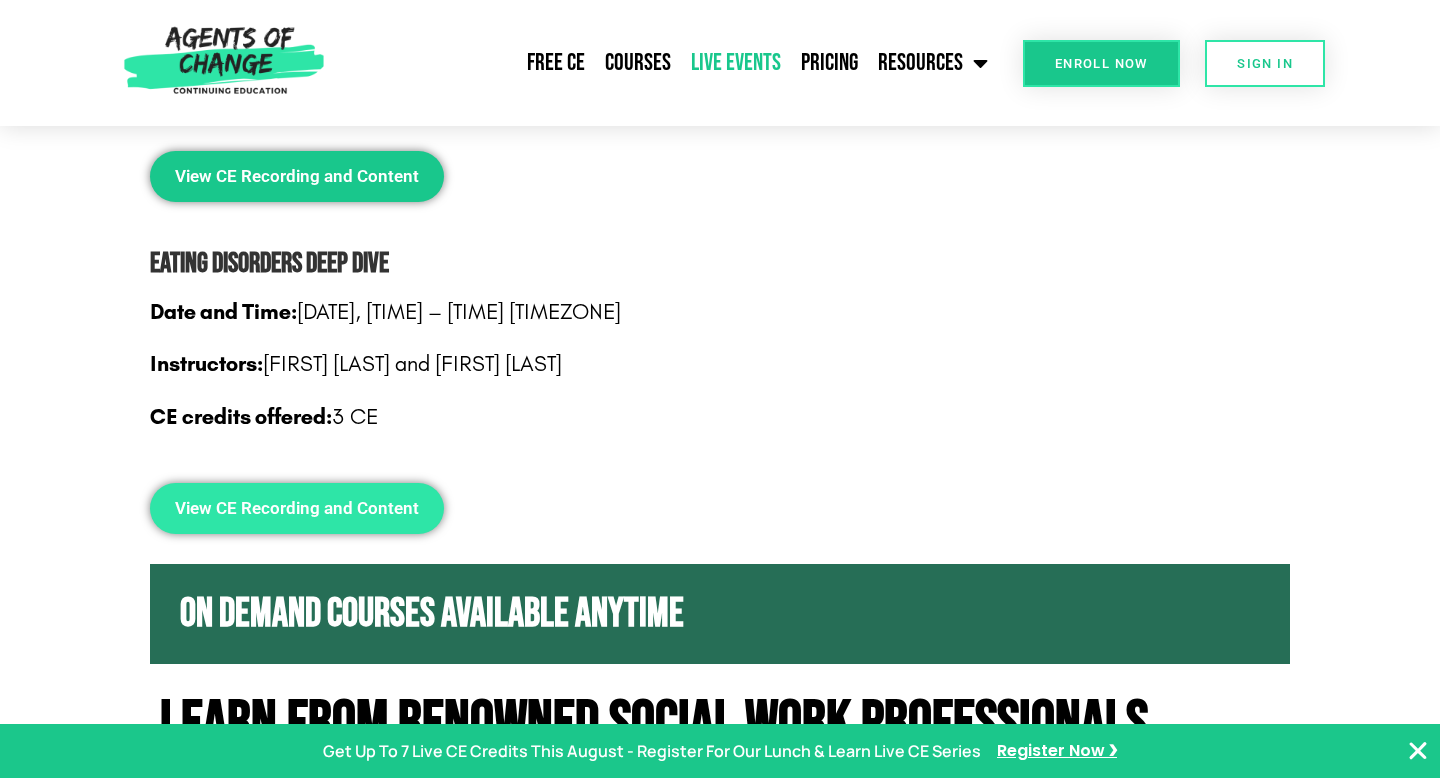 click on "View CE Recording and Content" at bounding box center (297, 508) 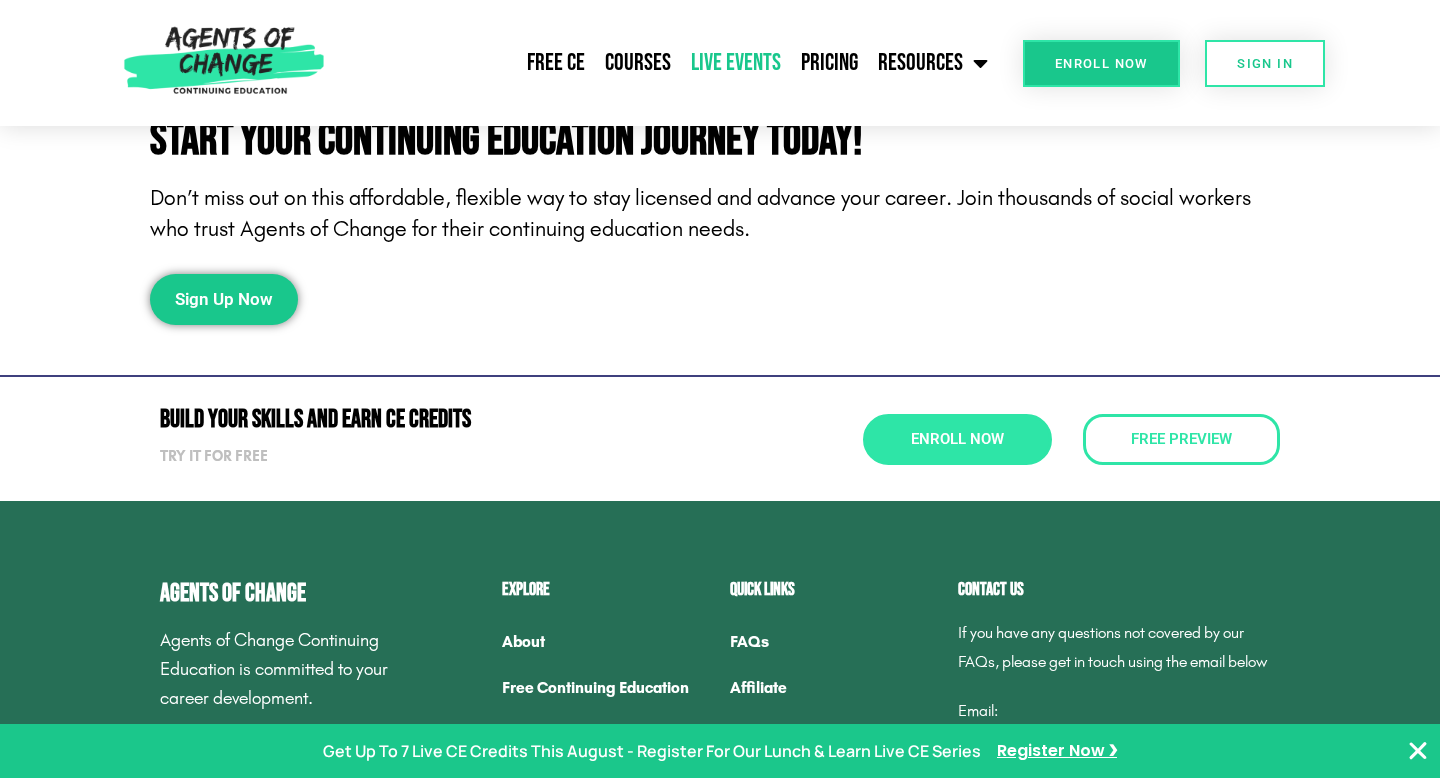 scroll, scrollTop: 6752, scrollLeft: 0, axis: vertical 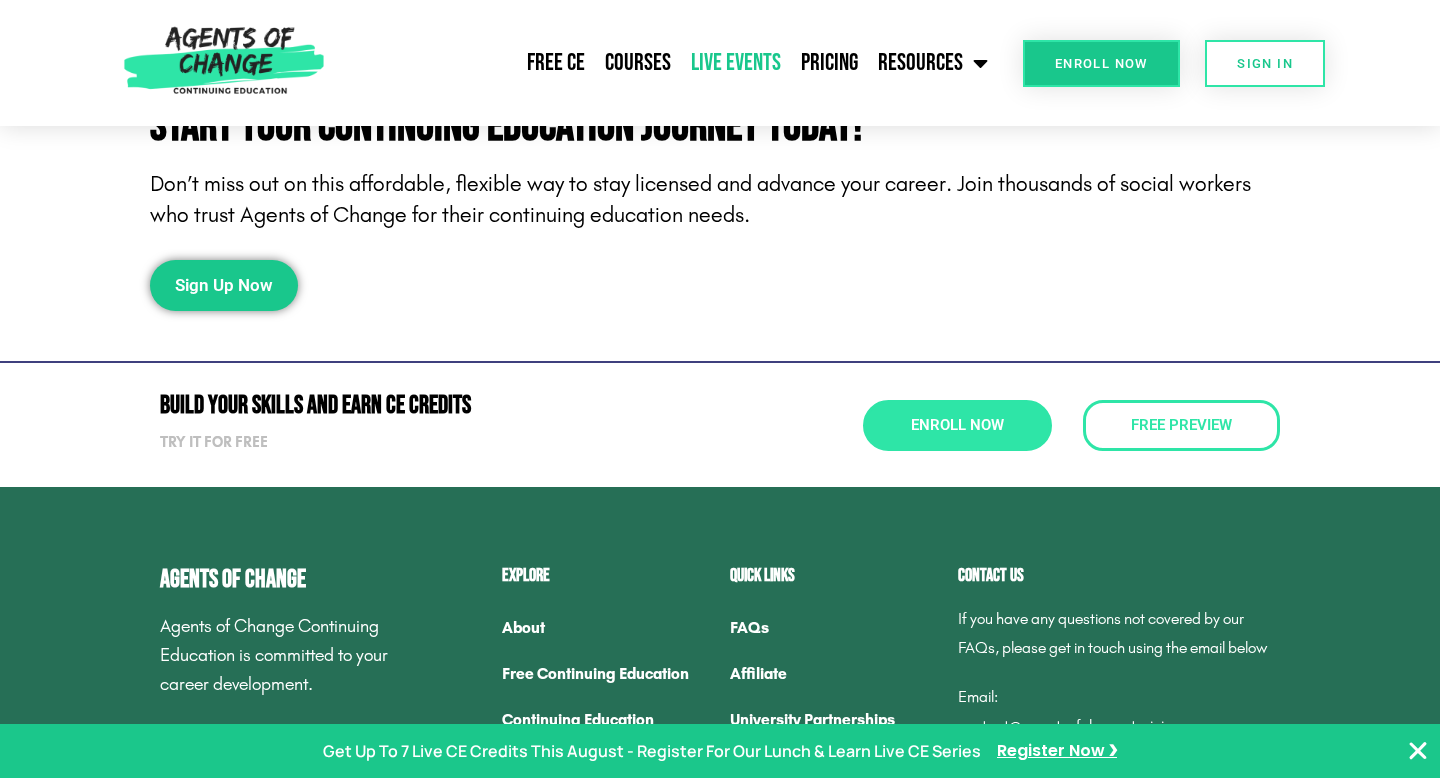 click on "Live Events" 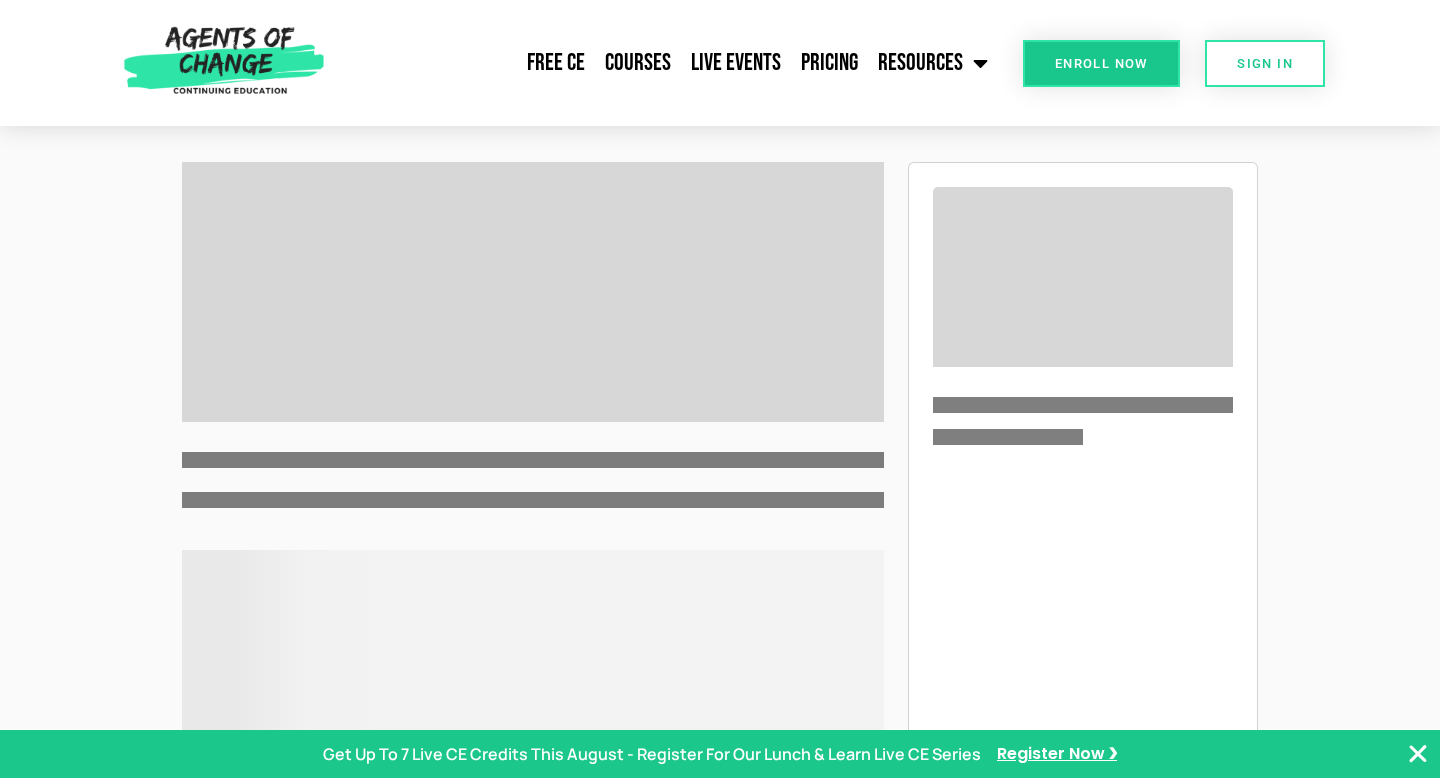 scroll, scrollTop: 0, scrollLeft: 0, axis: both 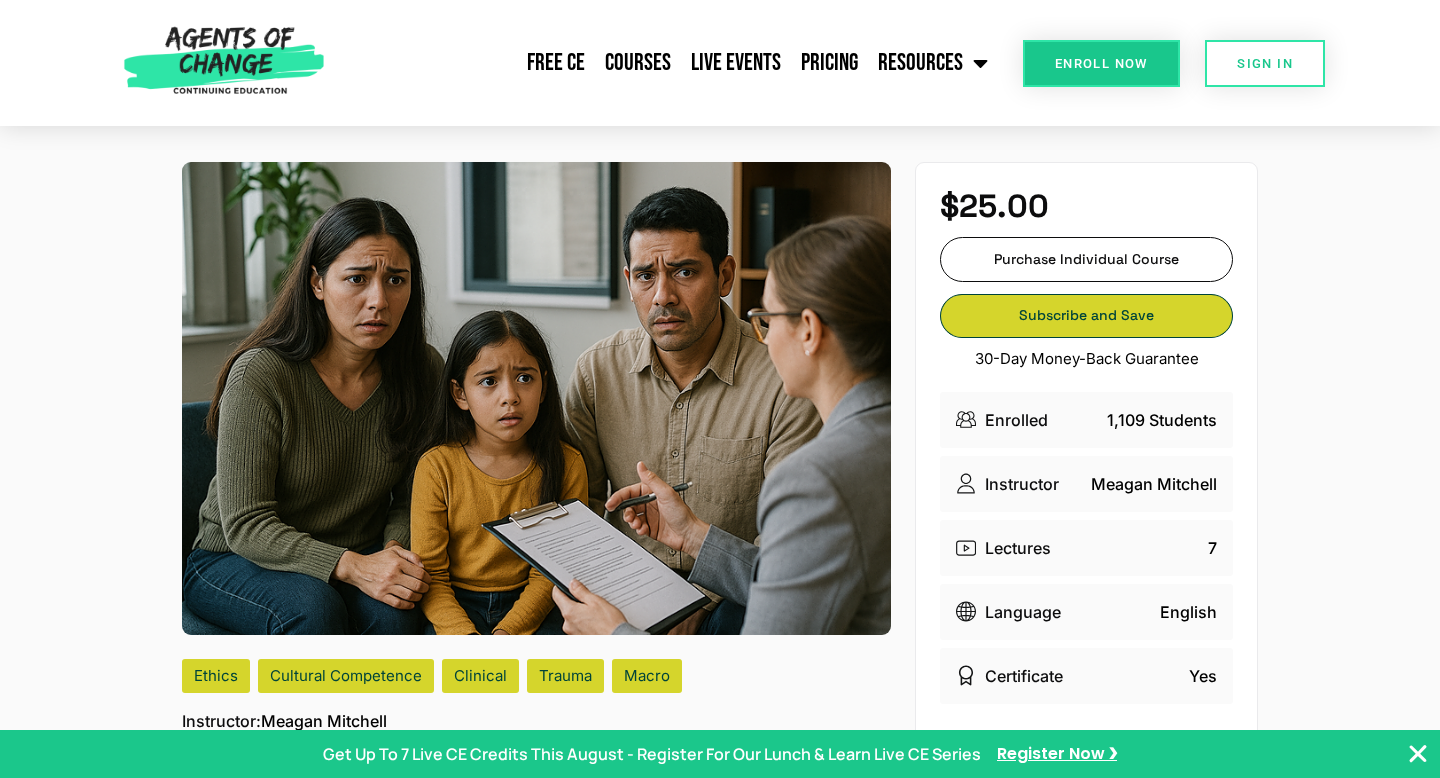 click on "Subscribe and Save Subscribe and Save" at bounding box center (1086, 316) 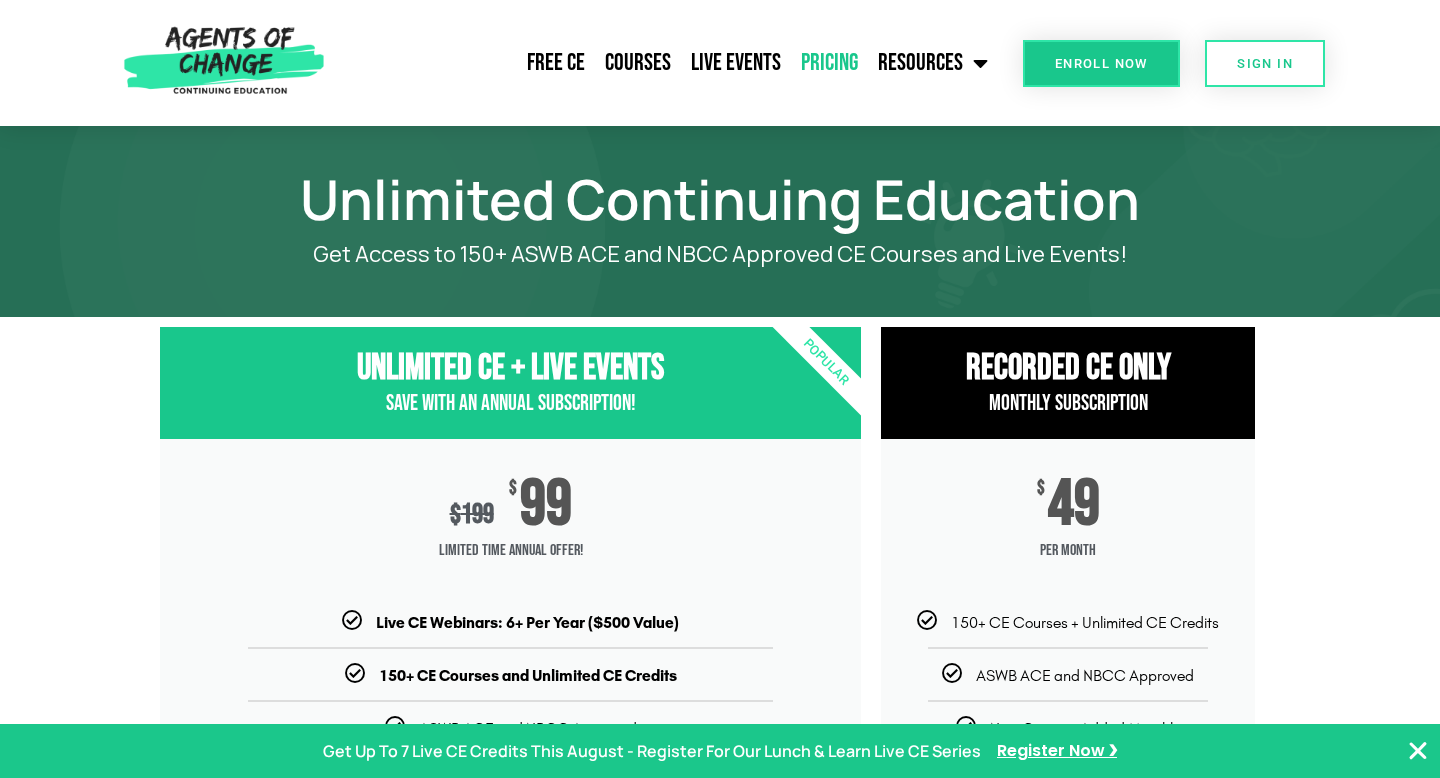 scroll, scrollTop: 0, scrollLeft: 0, axis: both 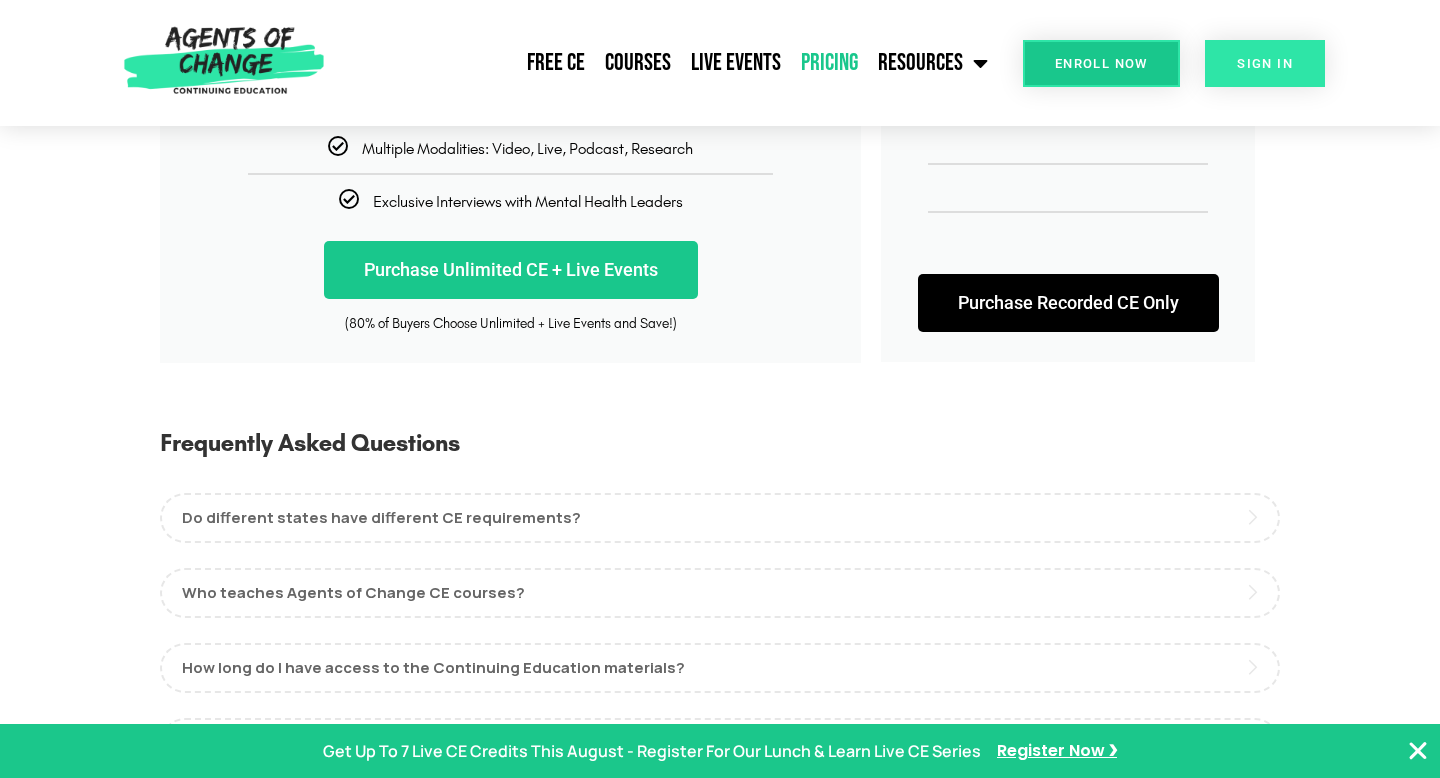 click on "SIGN IN" at bounding box center [1265, 63] 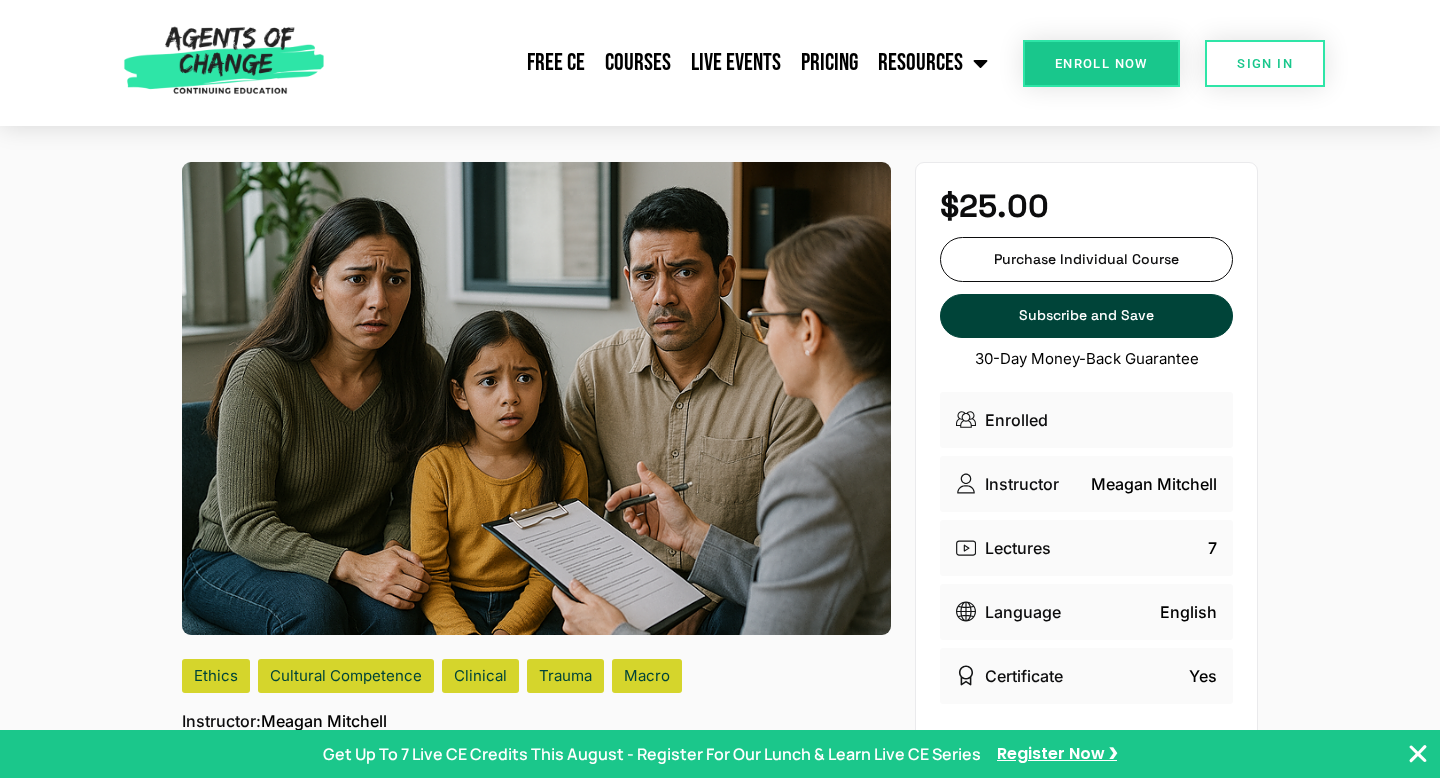 scroll, scrollTop: 0, scrollLeft: 0, axis: both 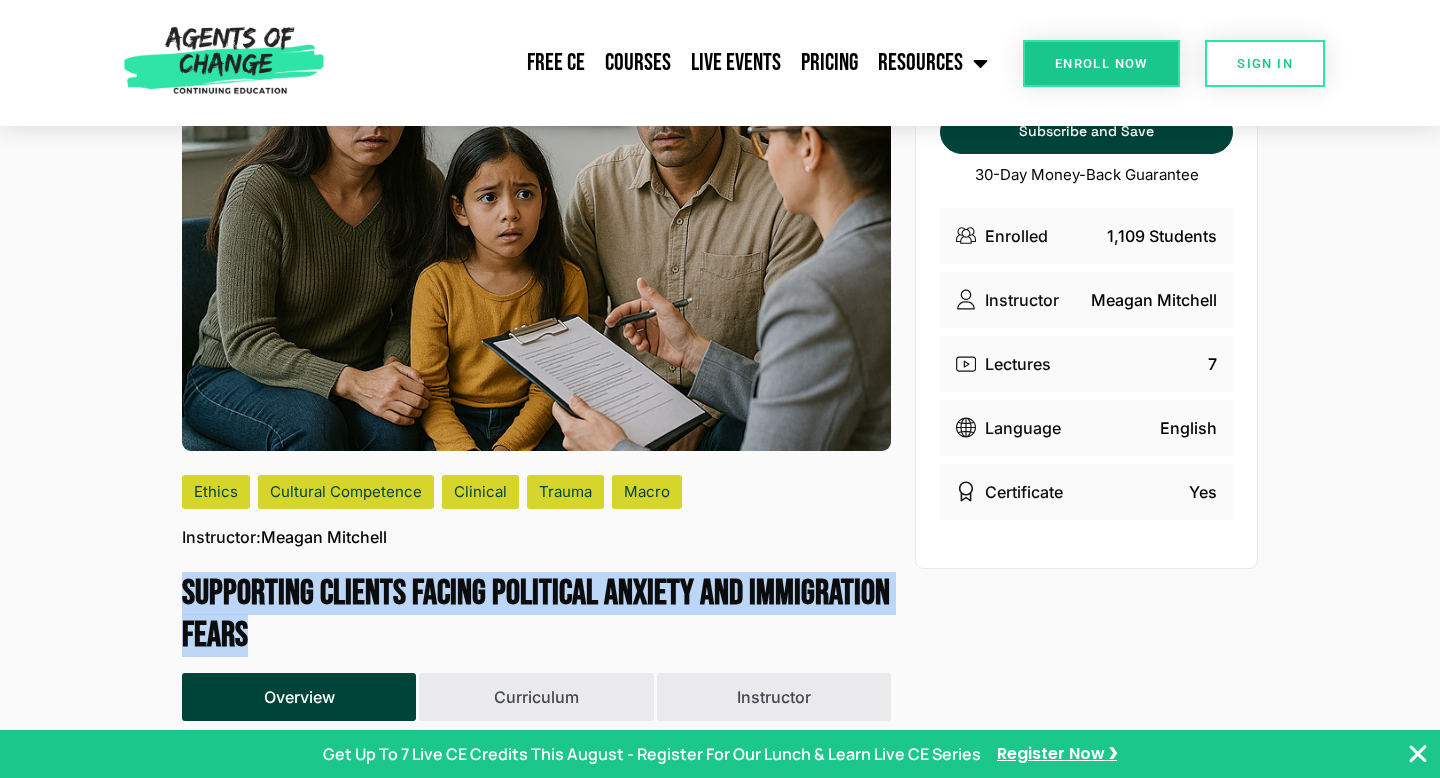 drag, startPoint x: 182, startPoint y: 578, endPoint x: 250, endPoint y: 641, distance: 92.69843 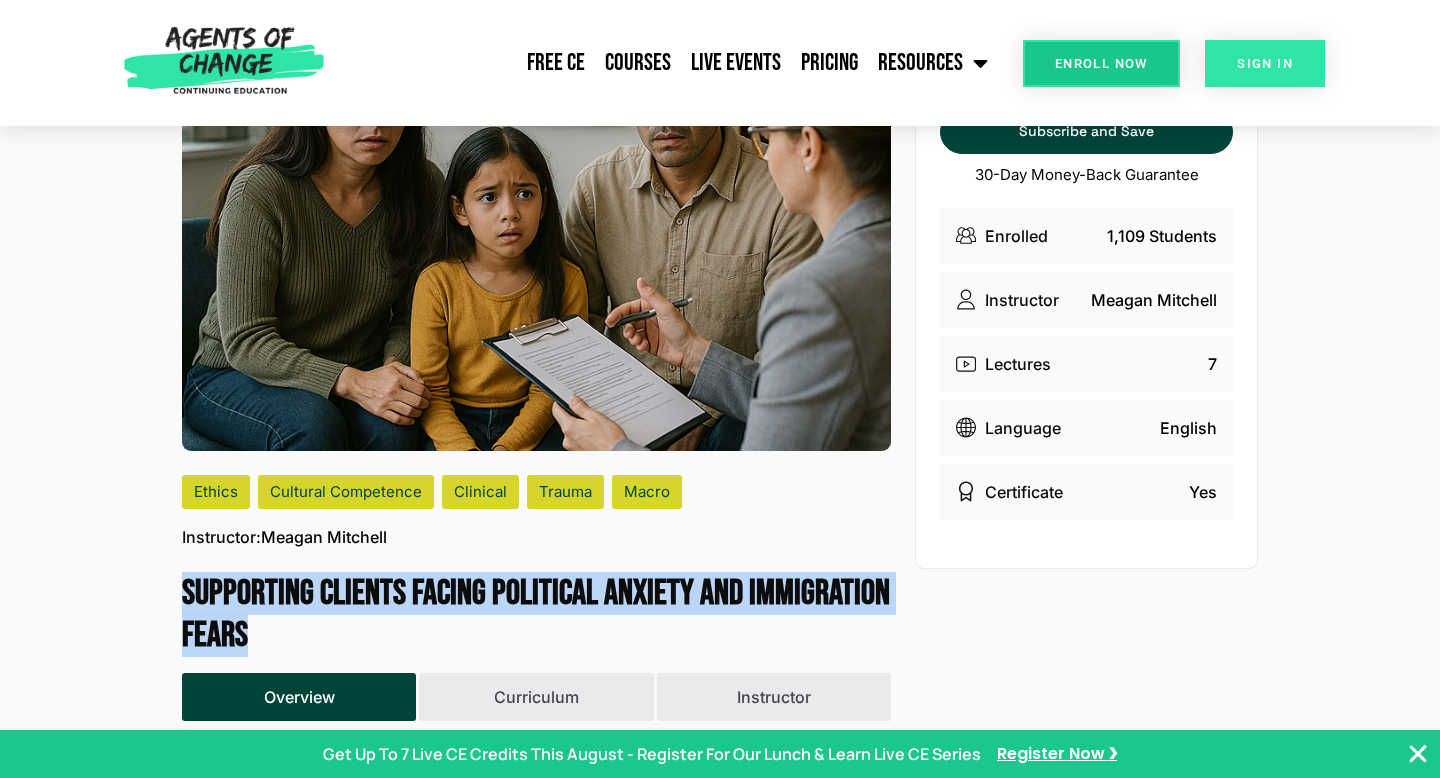 click on "SIGN IN" at bounding box center (1265, 63) 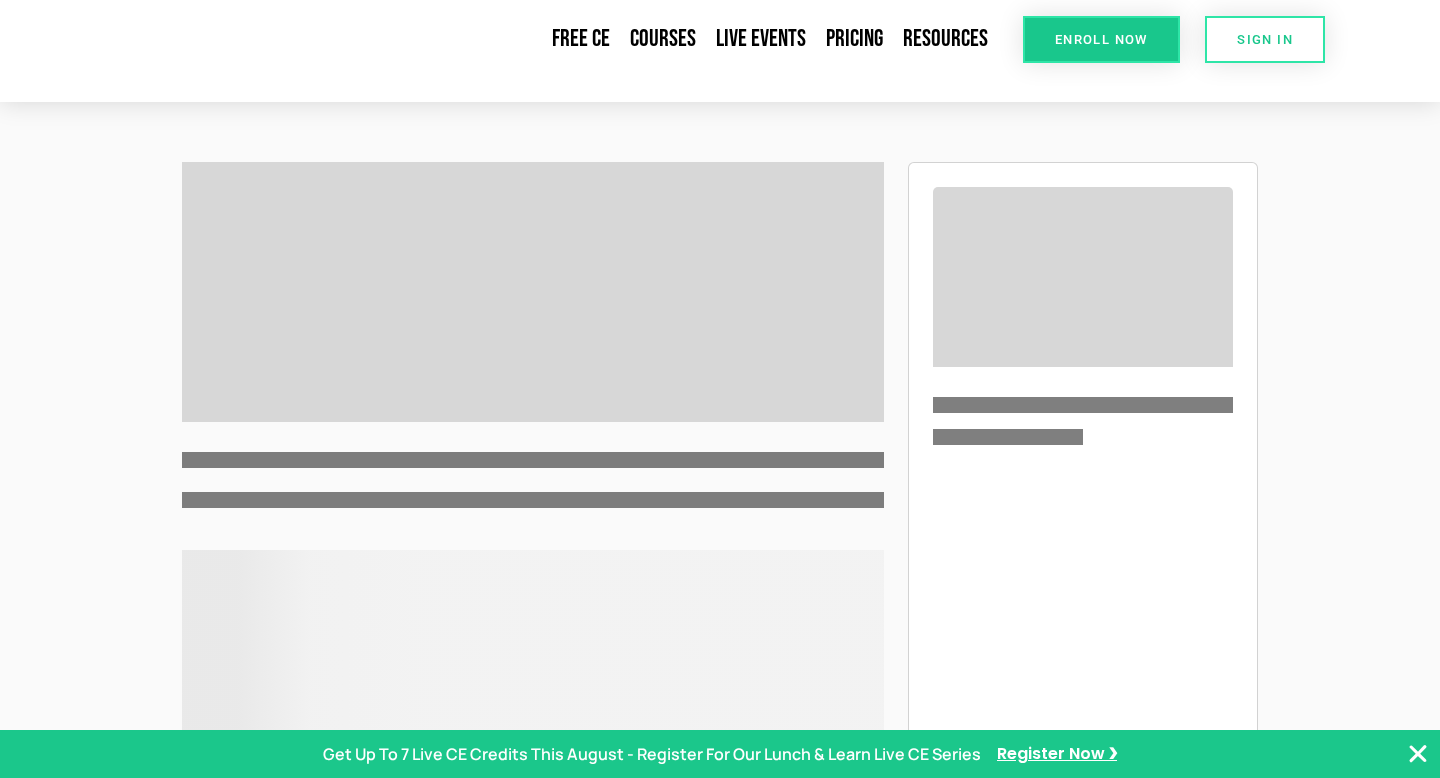scroll, scrollTop: 0, scrollLeft: 0, axis: both 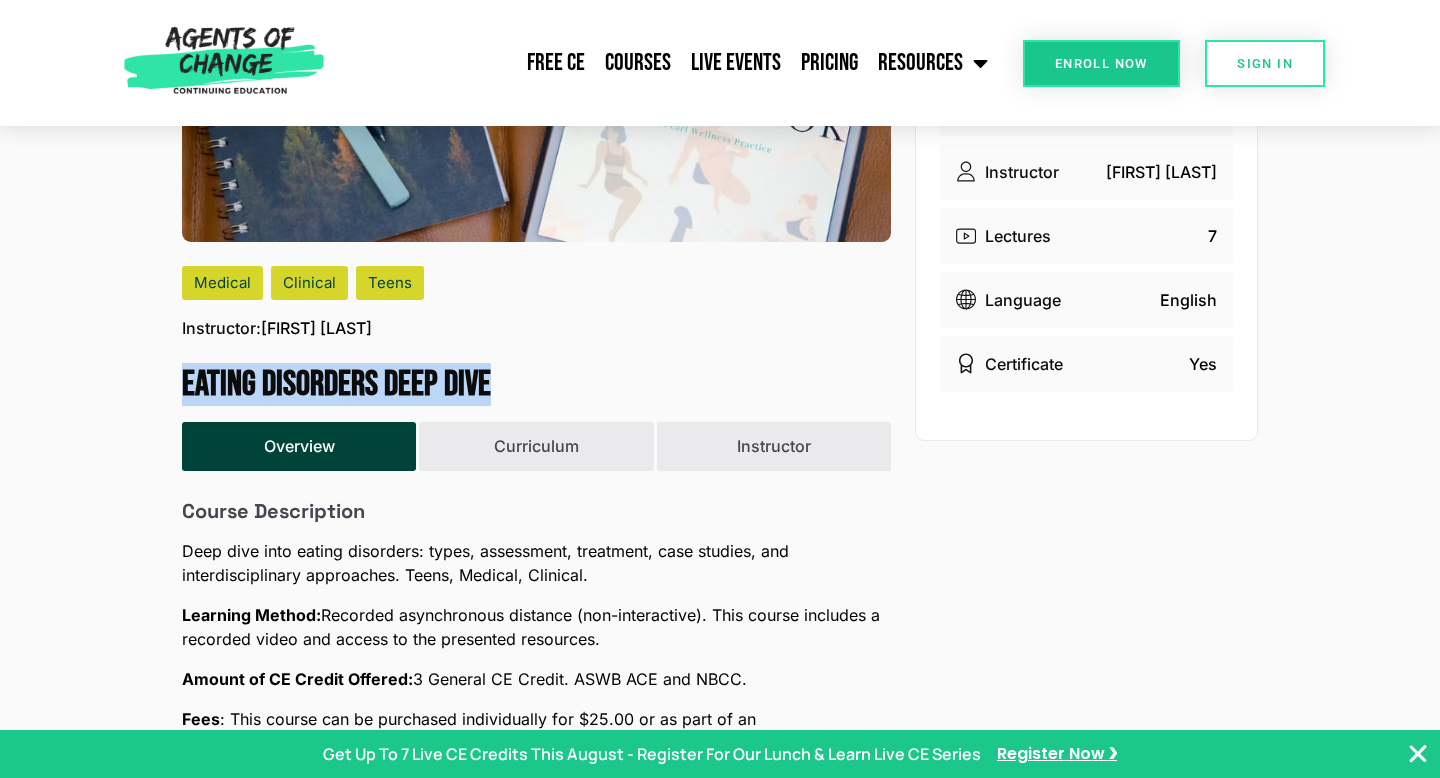 drag, startPoint x: 183, startPoint y: 380, endPoint x: 535, endPoint y: 368, distance: 352.2045 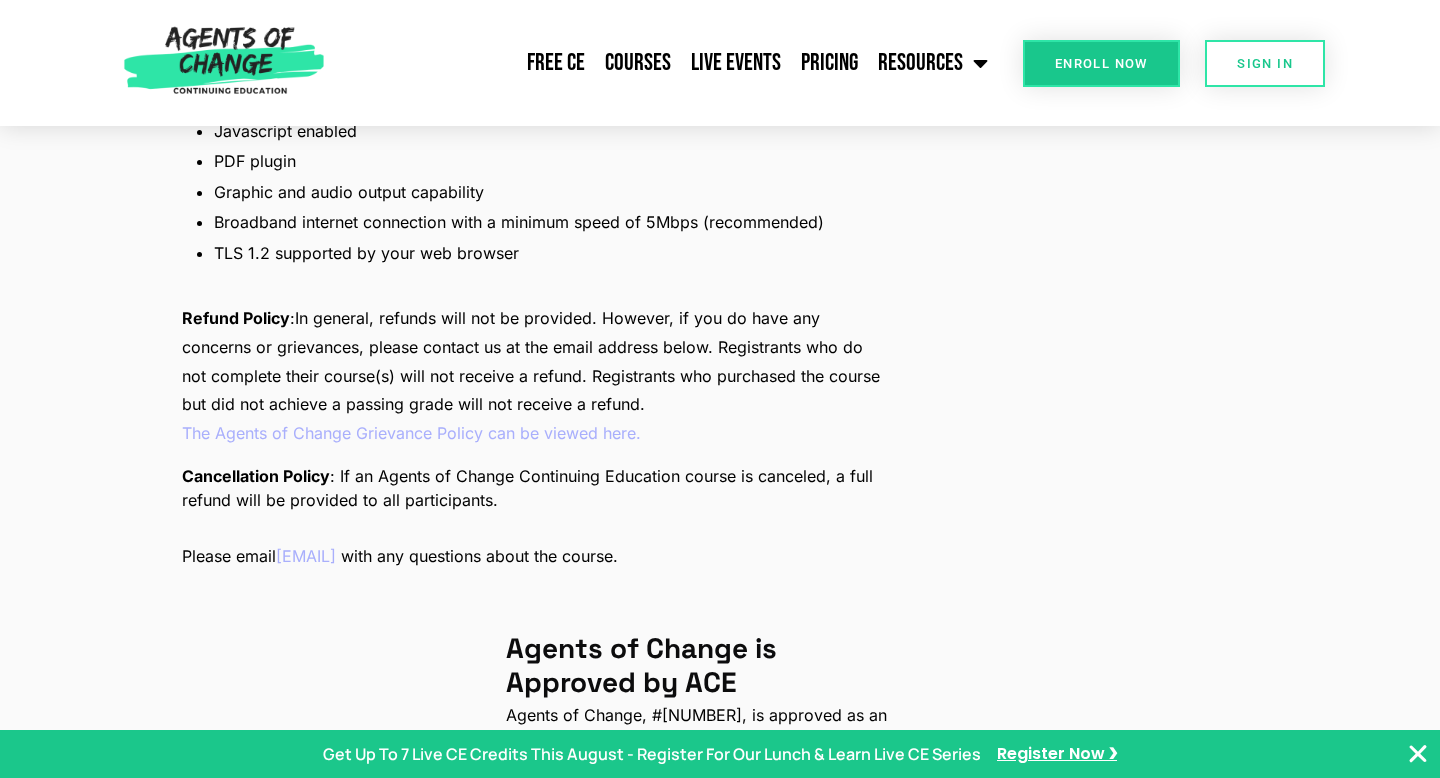 scroll, scrollTop: 2735, scrollLeft: 0, axis: vertical 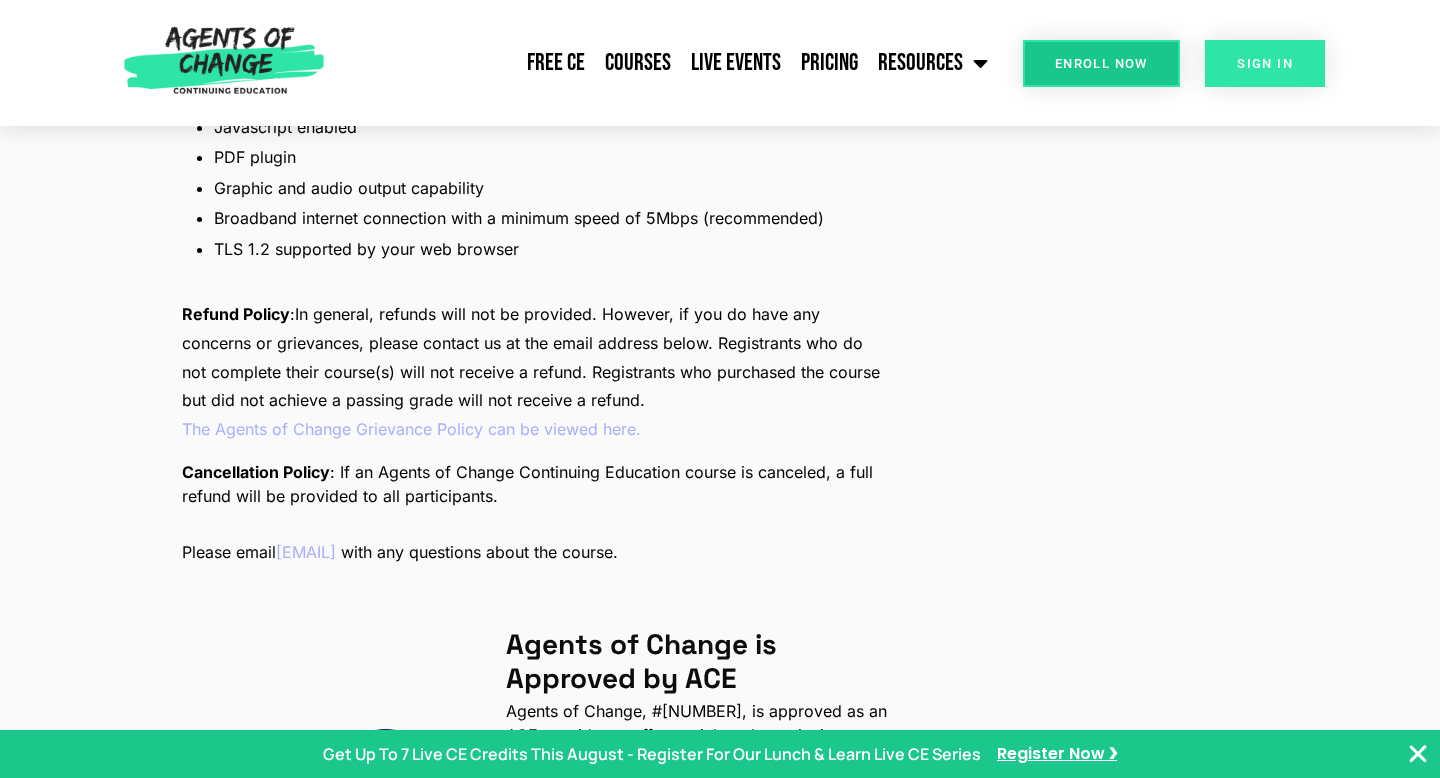 click on "SIGN IN" at bounding box center [1265, 63] 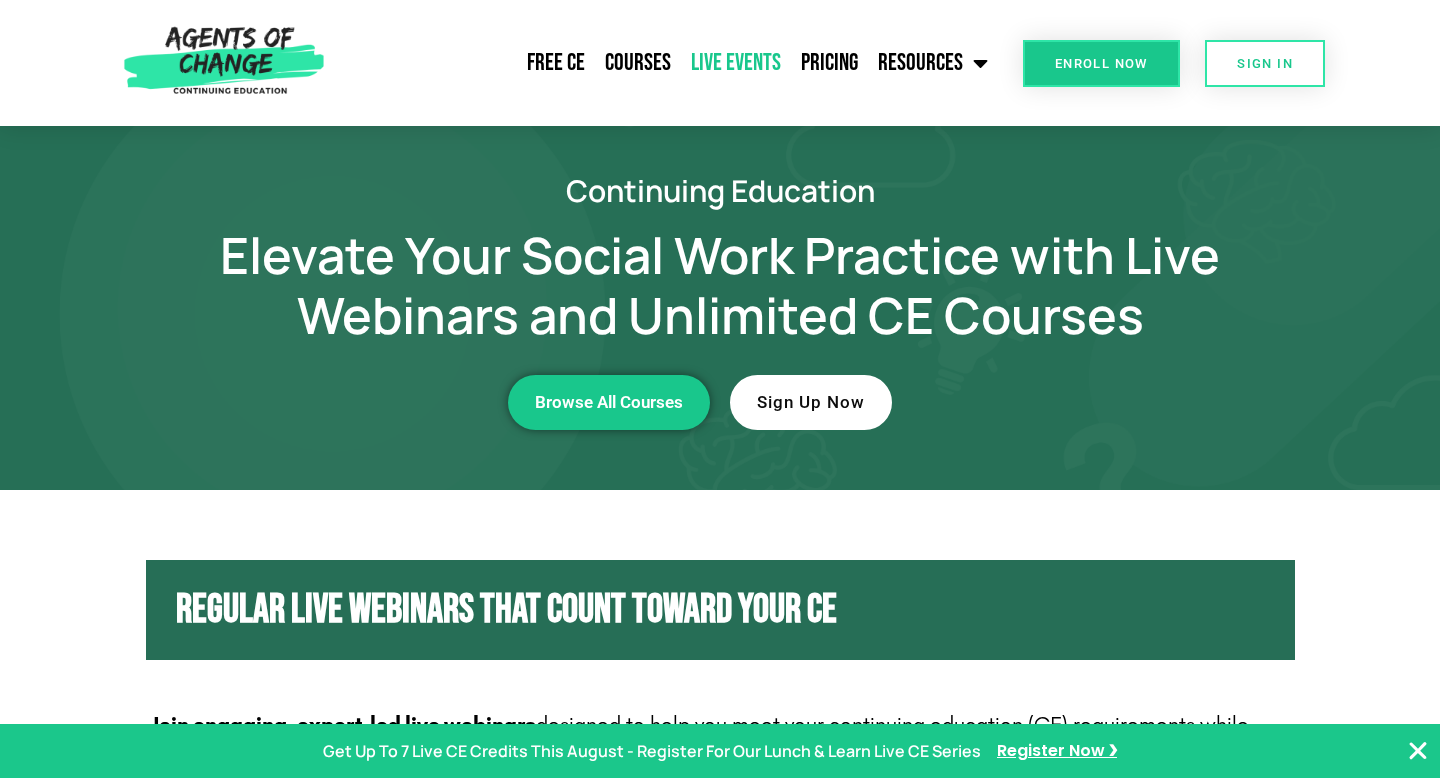 scroll, scrollTop: 0, scrollLeft: 0, axis: both 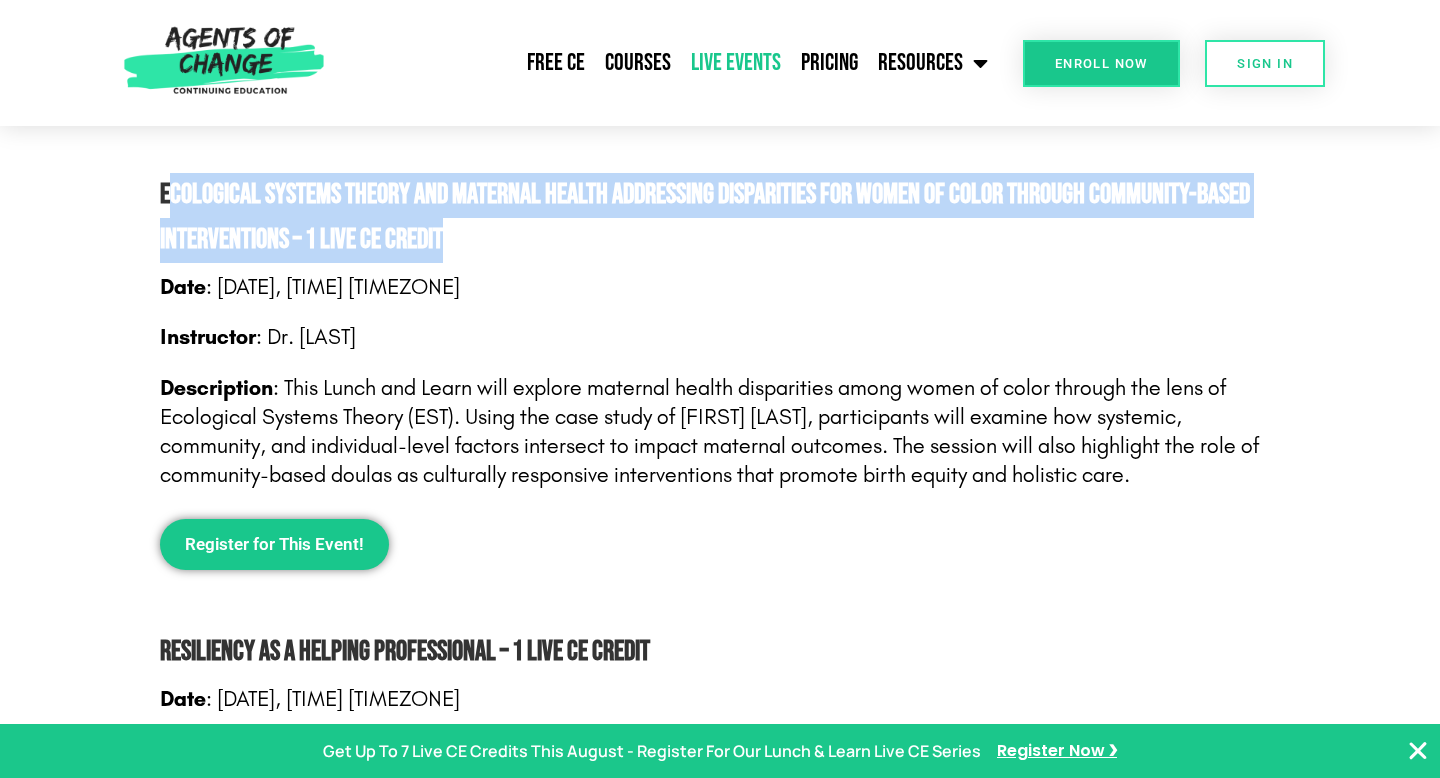 drag, startPoint x: 167, startPoint y: 183, endPoint x: 470, endPoint y: 227, distance: 306.17804 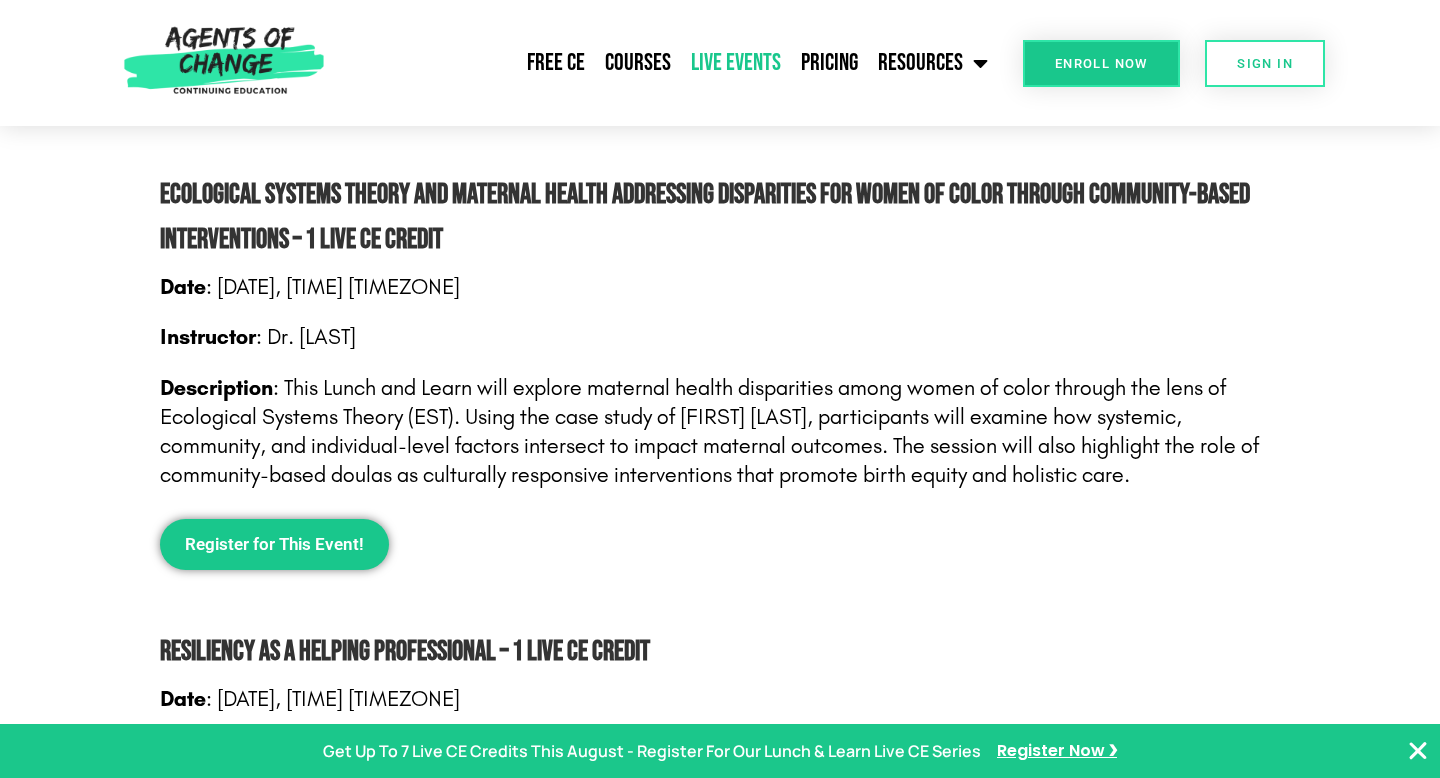 click on "Ecological Systems Theory and Maternal Health Addressing Disparities for Women of Color Through Community-Based Interventions – 1 Live CE Credit" at bounding box center [720, 218] 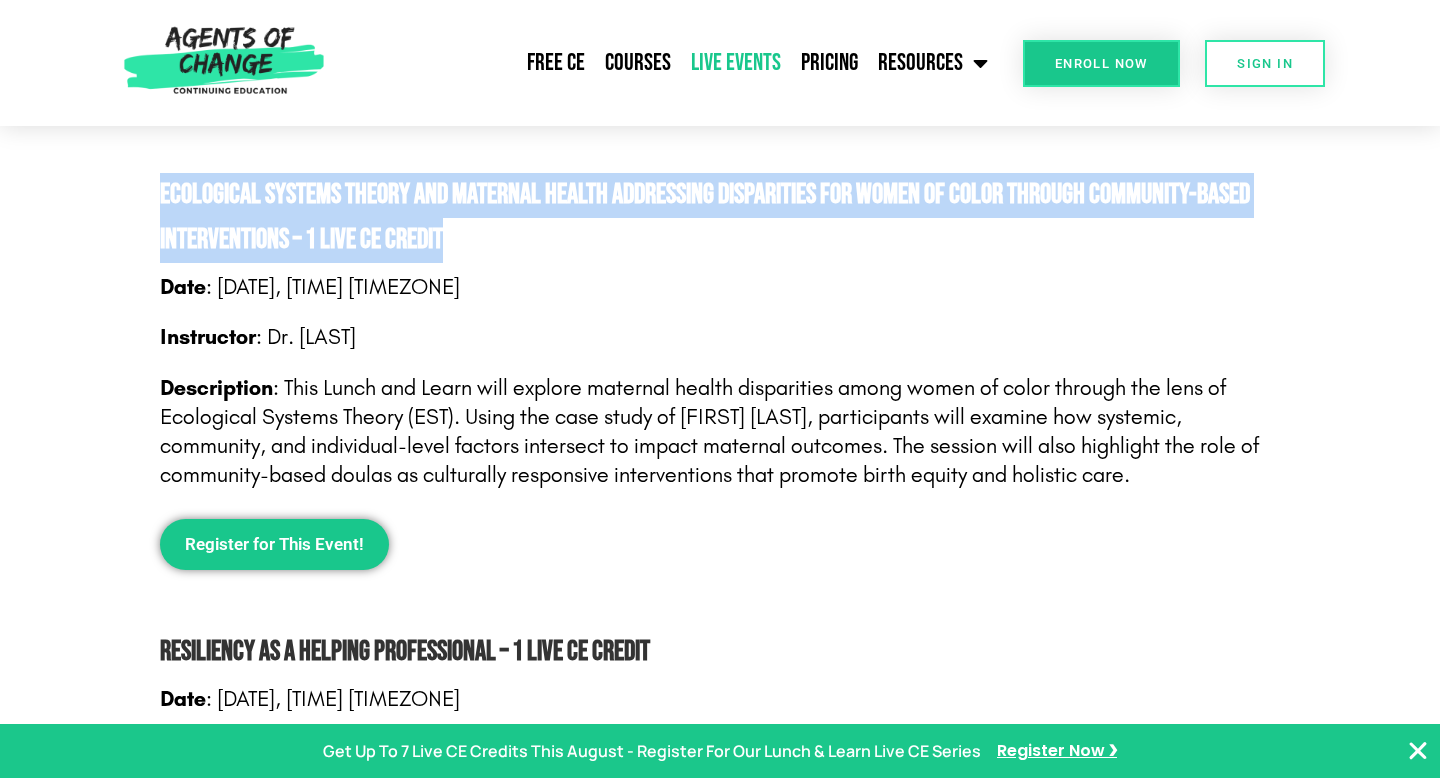 drag, startPoint x: 145, startPoint y: 187, endPoint x: 472, endPoint y: 237, distance: 330.80054 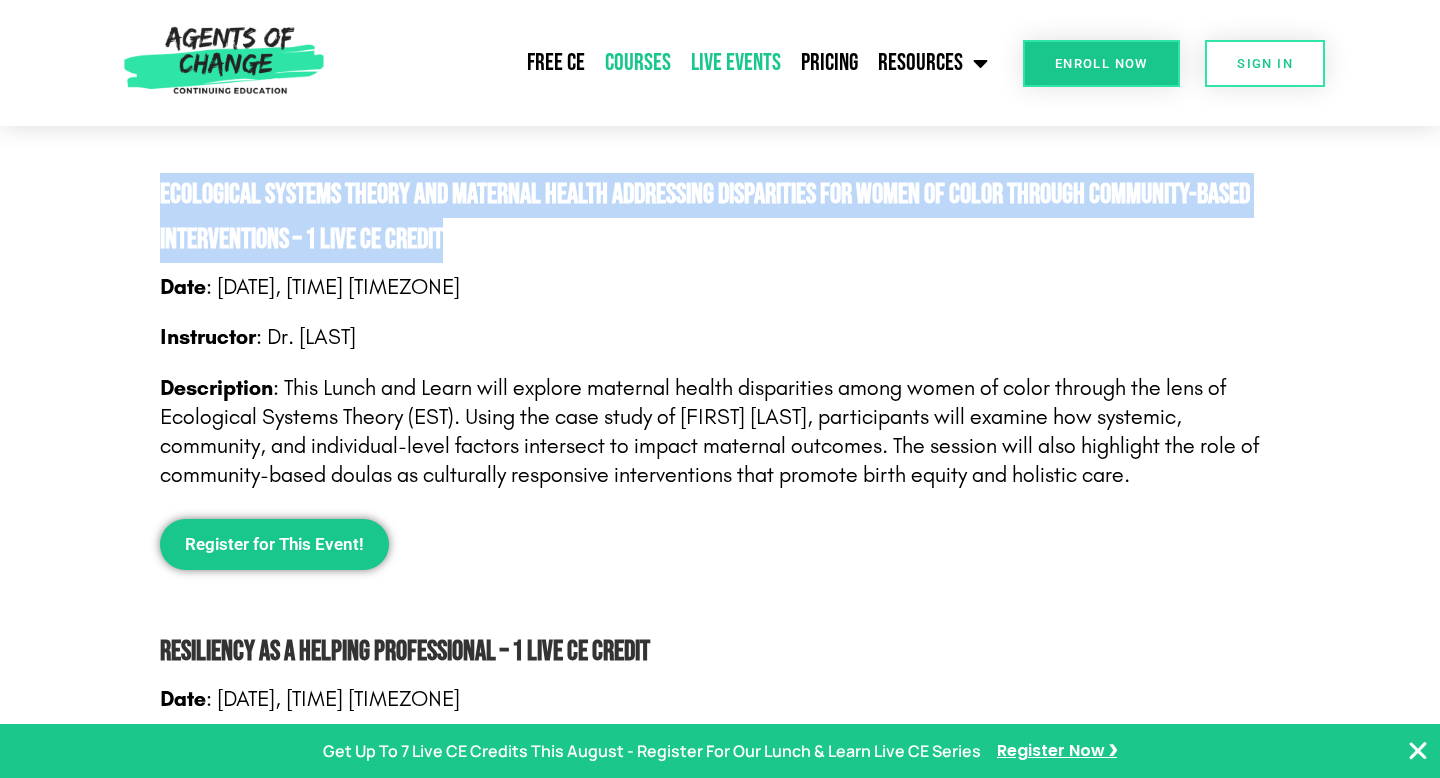 click on "Courses" 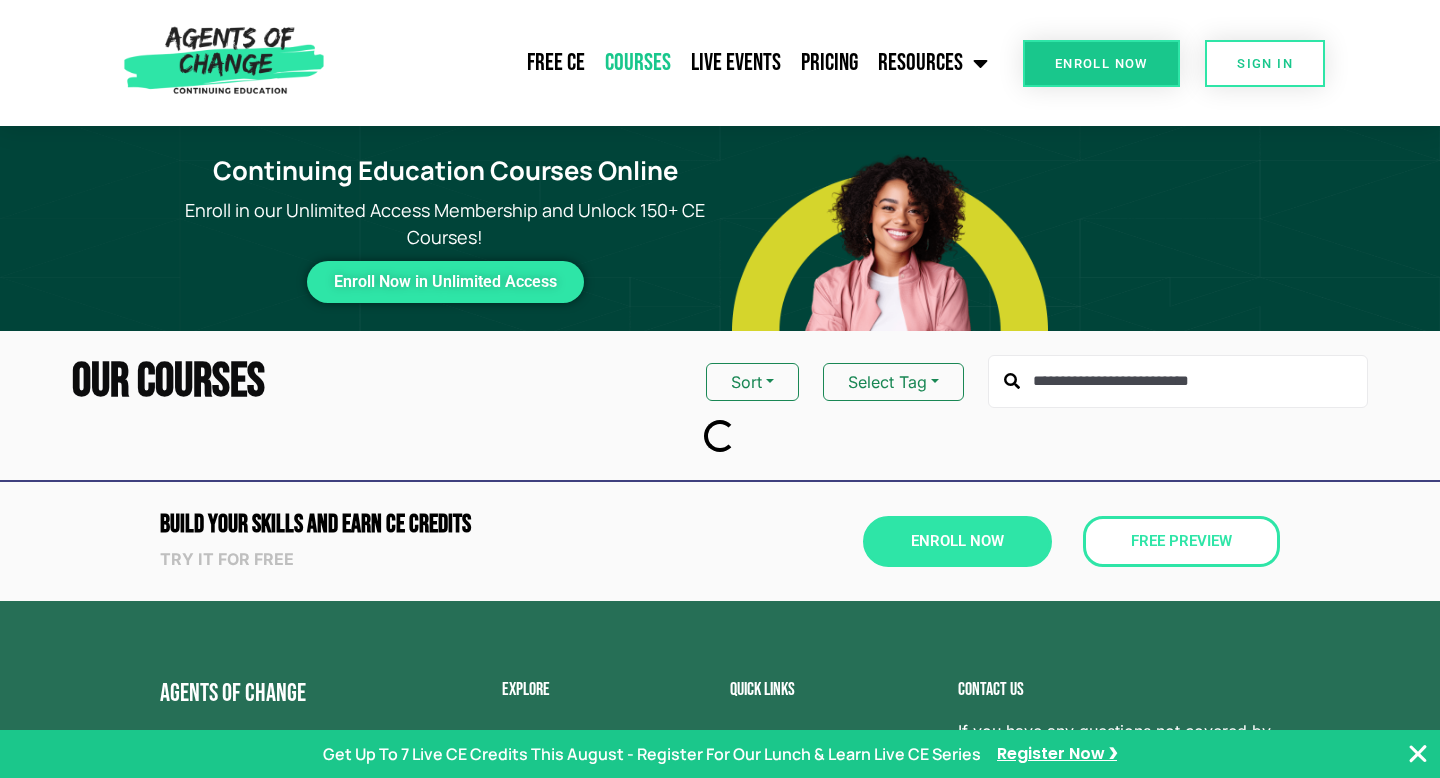 scroll, scrollTop: 0, scrollLeft: 0, axis: both 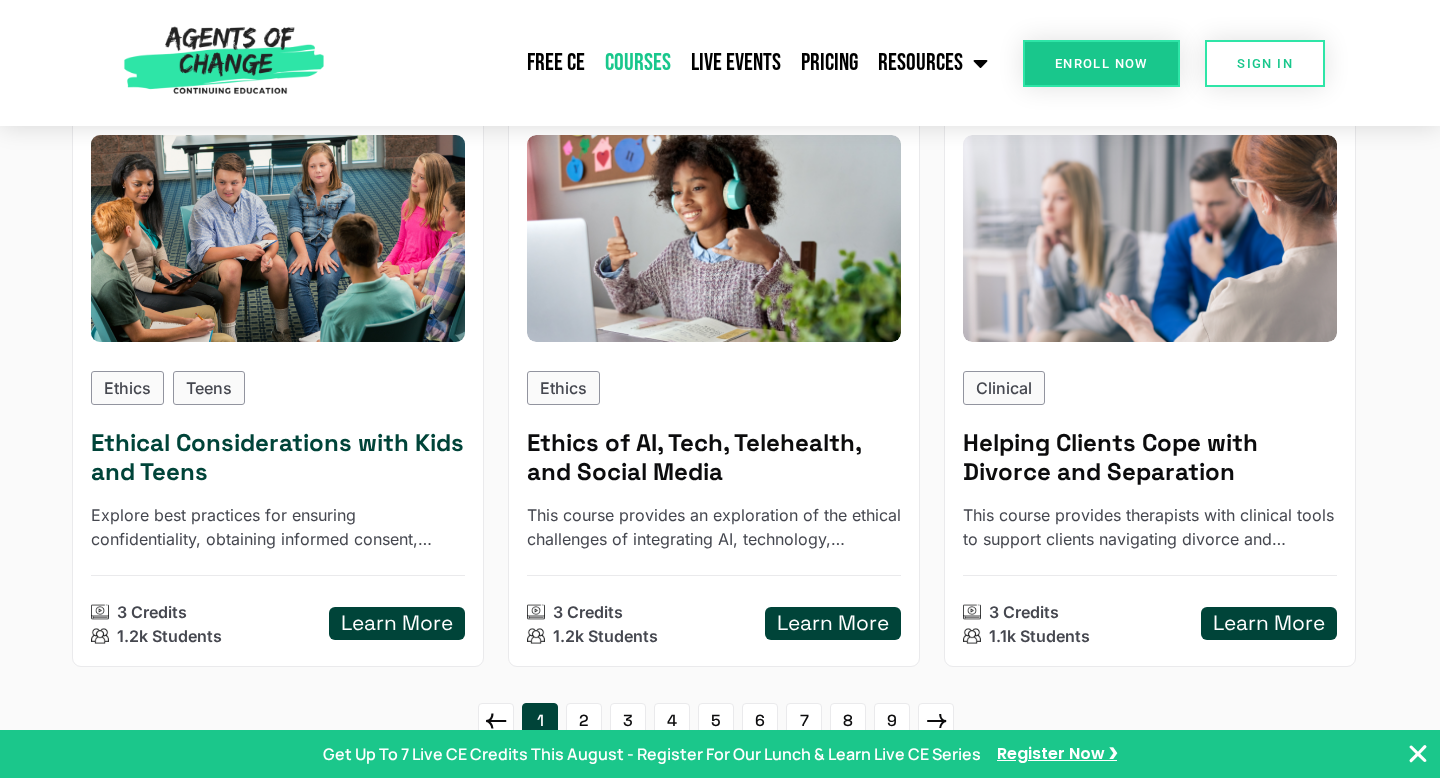 click at bounding box center [277, 238] 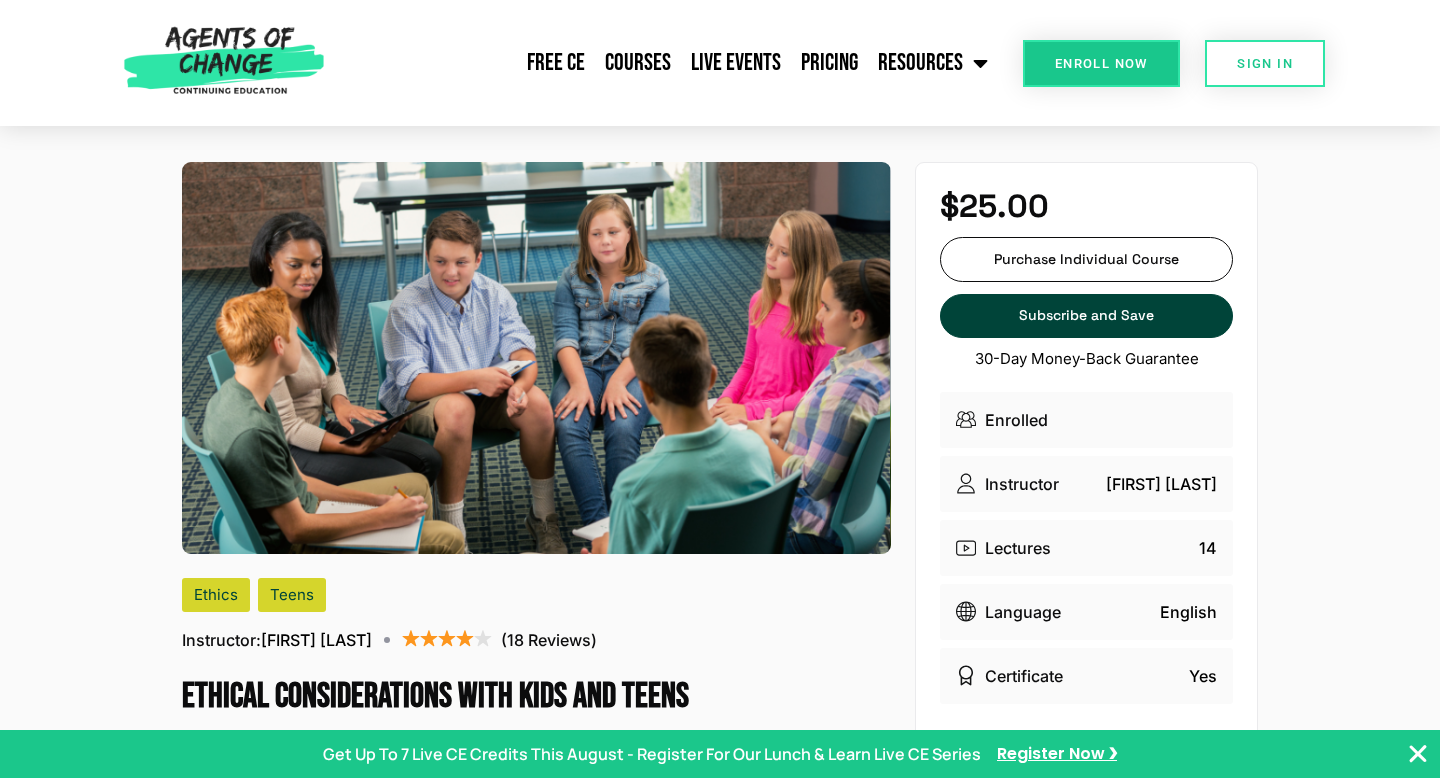 scroll, scrollTop: 0, scrollLeft: 0, axis: both 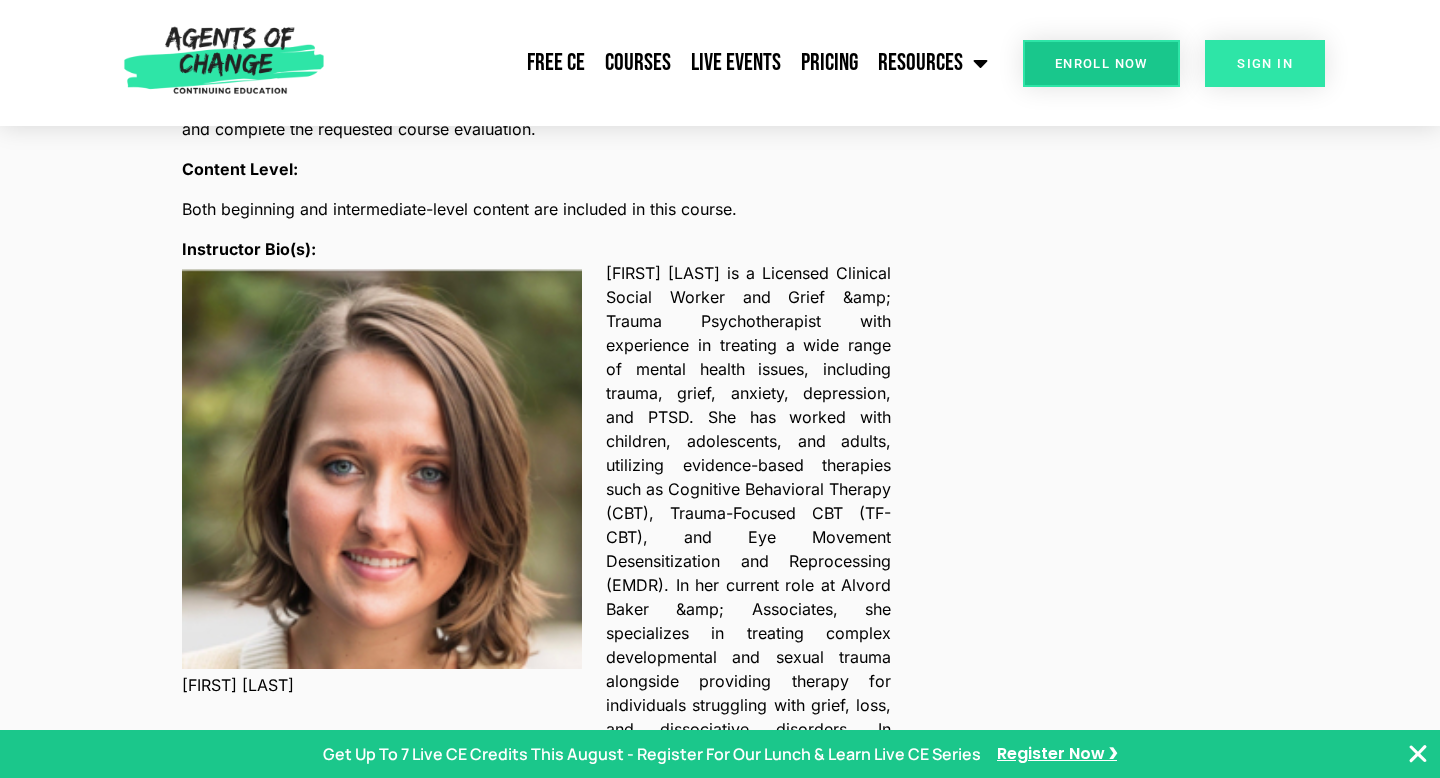 click on "SIGN IN" at bounding box center (1265, 63) 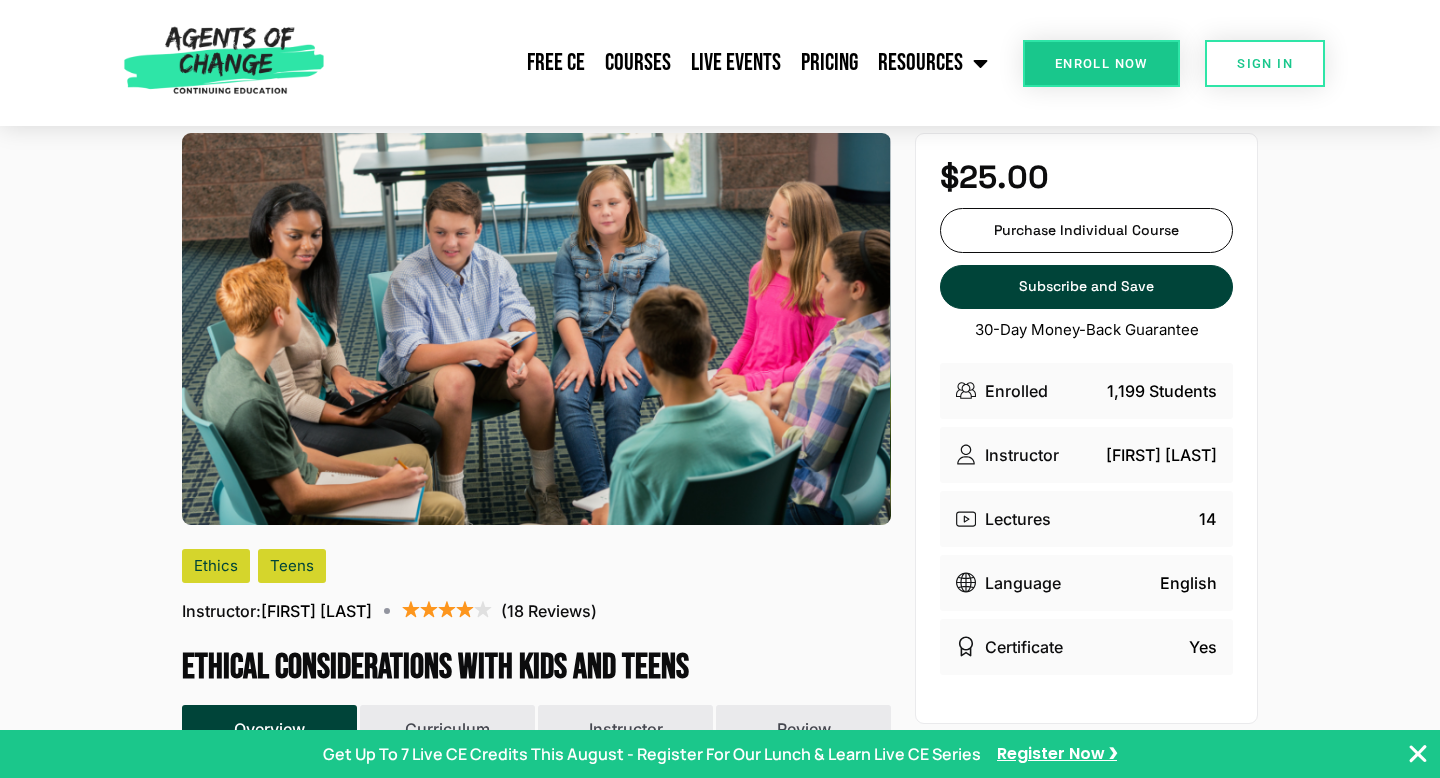 scroll, scrollTop: 44, scrollLeft: 0, axis: vertical 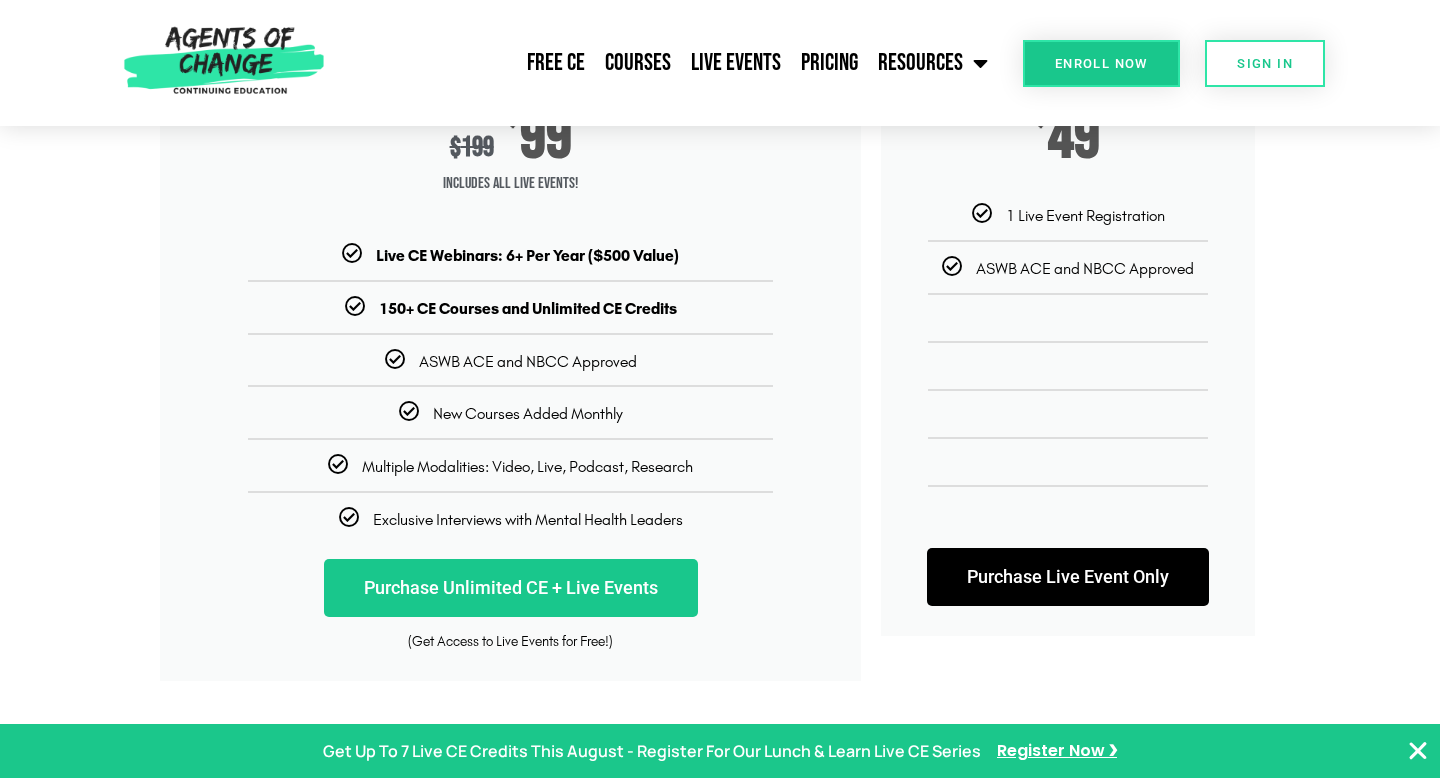 click on "Live CE Webinars: 6+ Per Year ($500 Value)
150+ CE Courses and Unlimited CE Credits
ASWB ACE and NBCC Approved
New Courses Added Monthly
Multiple Modalities: Video, Live, Podcast, Research
Exclusive Interviews with Mental Health Leaders" at bounding box center [510, 386] 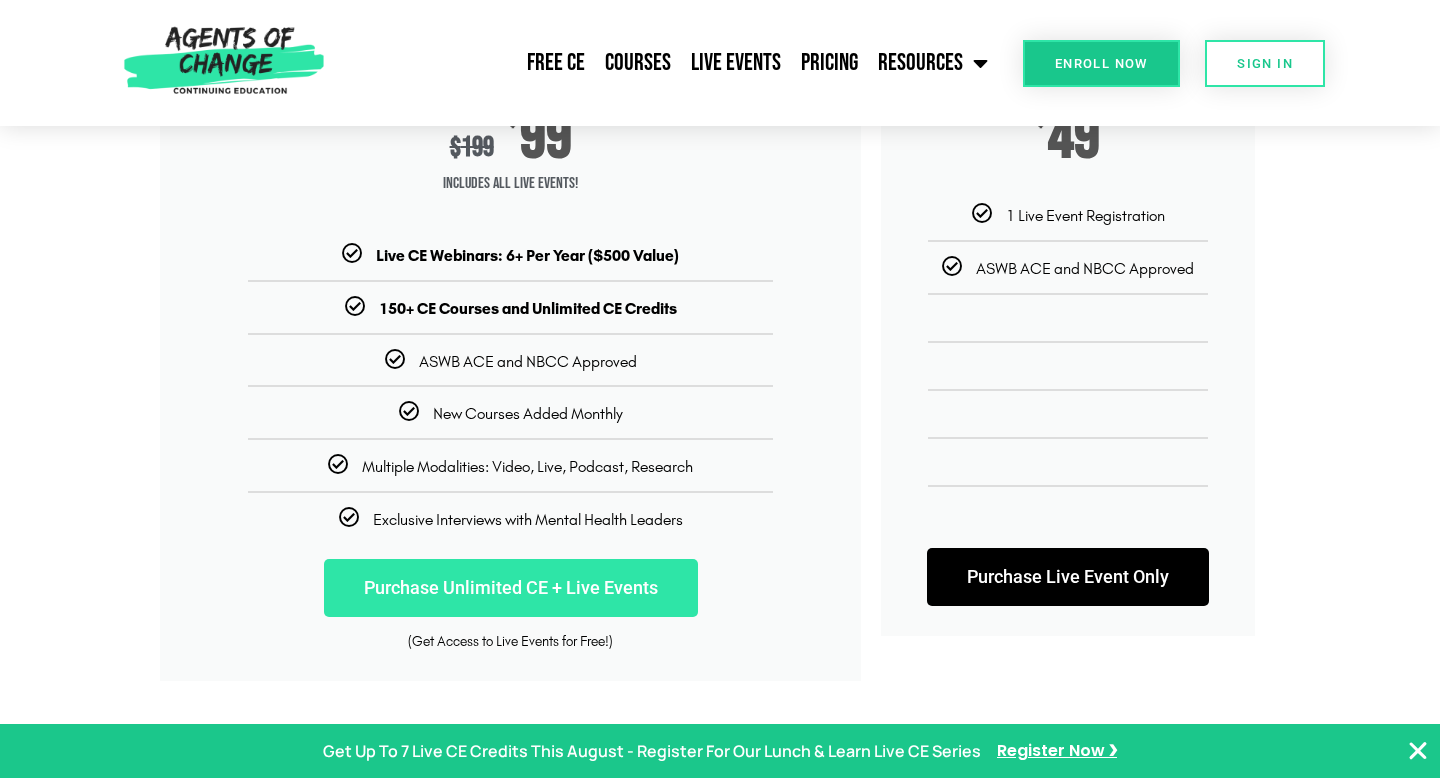 click on "Purchase Unlimited CE + Live Events" at bounding box center [511, 588] 